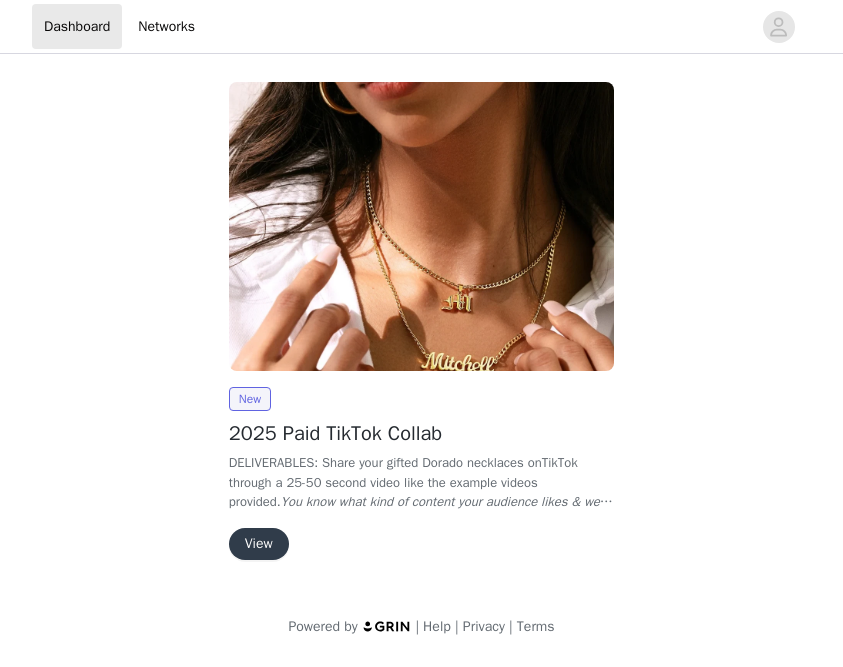scroll, scrollTop: 0, scrollLeft: 0, axis: both 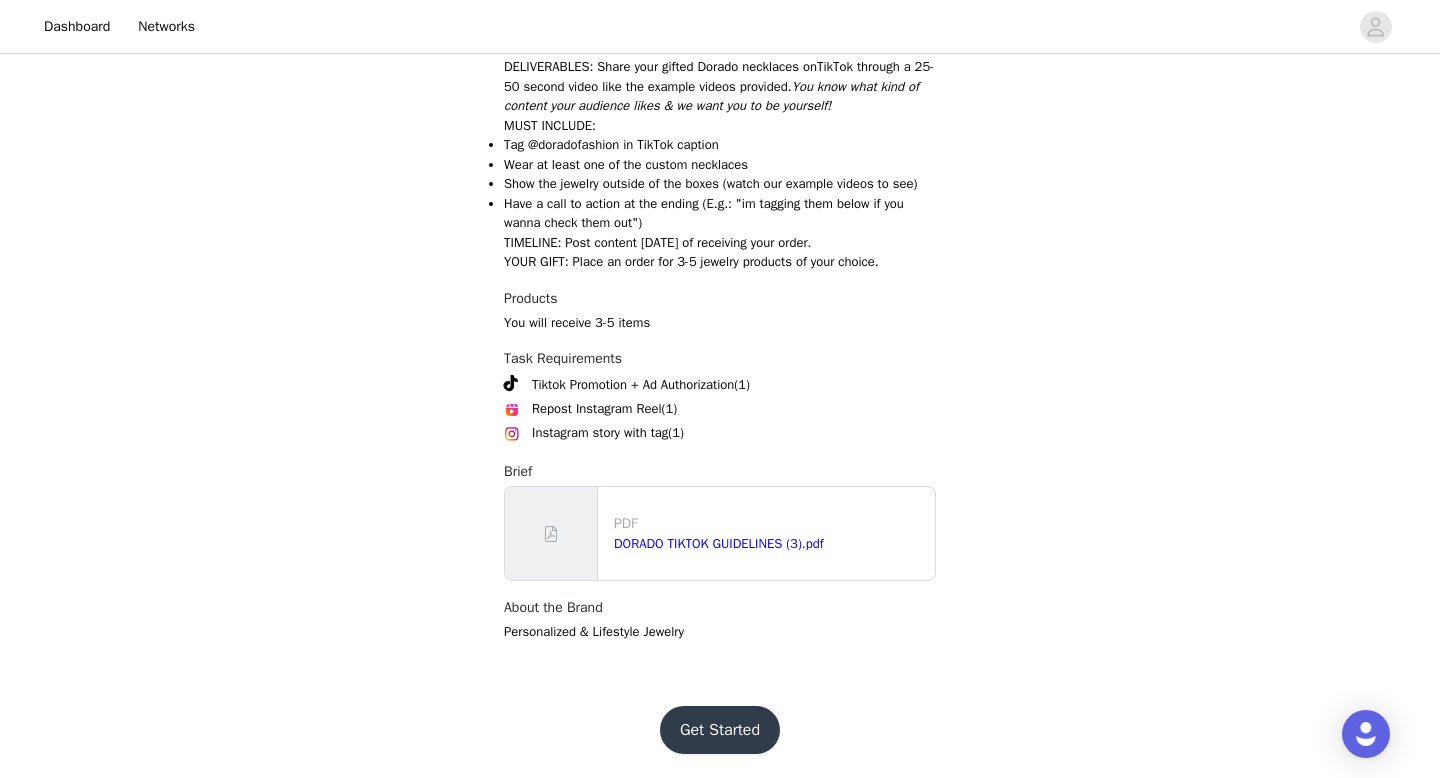 click on "Get Started" at bounding box center [720, 730] 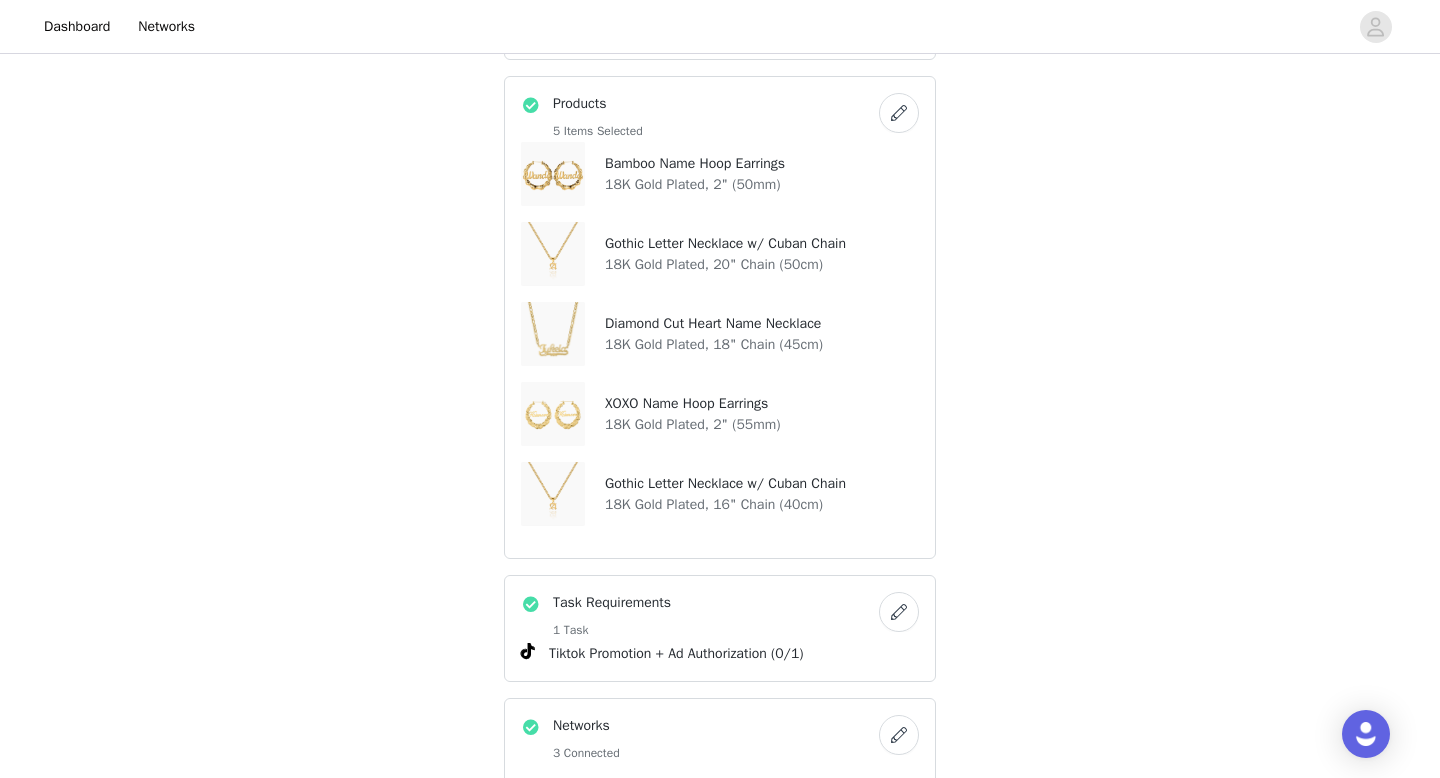 scroll, scrollTop: 626, scrollLeft: 0, axis: vertical 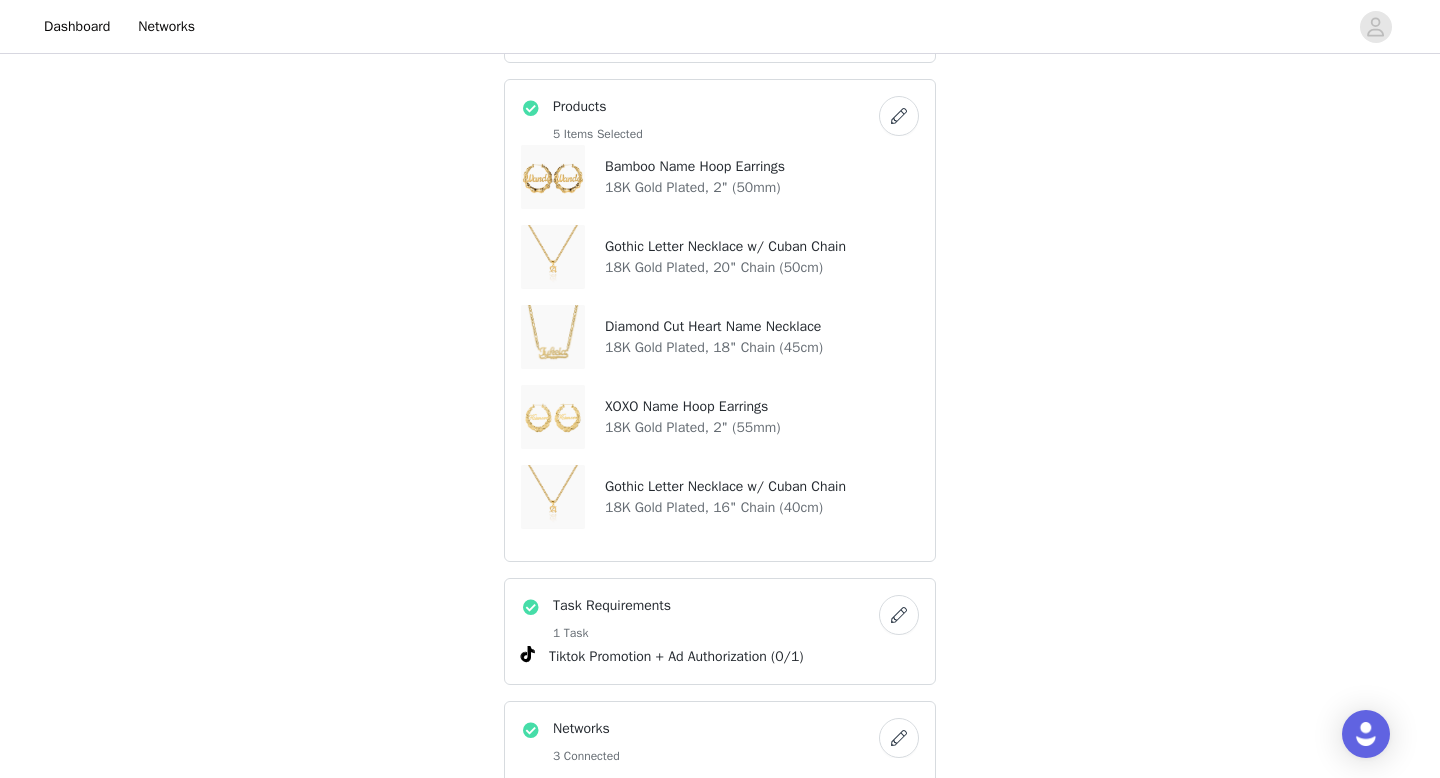 click on "18K Gold Plated, 2" (50mm)" at bounding box center (695, 187) 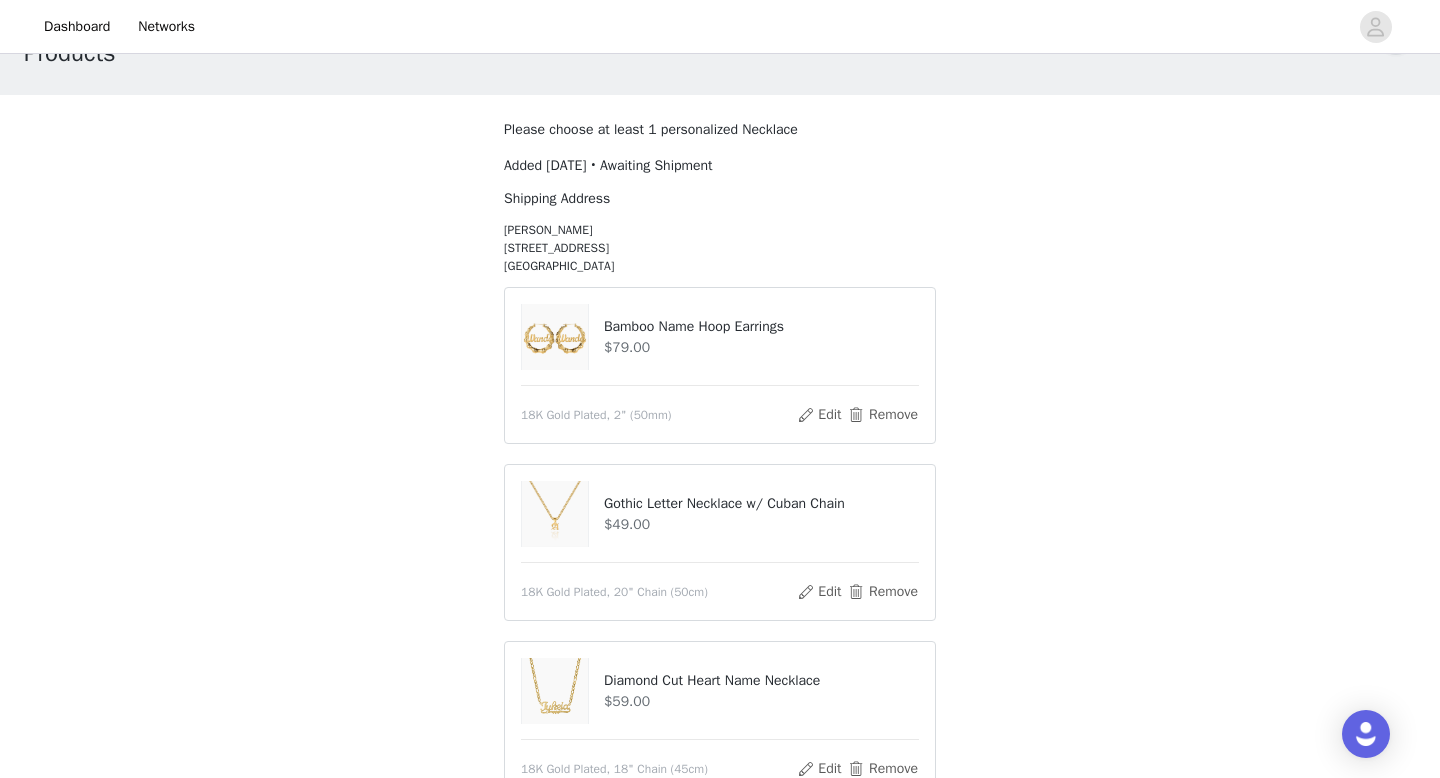 scroll, scrollTop: 81, scrollLeft: 0, axis: vertical 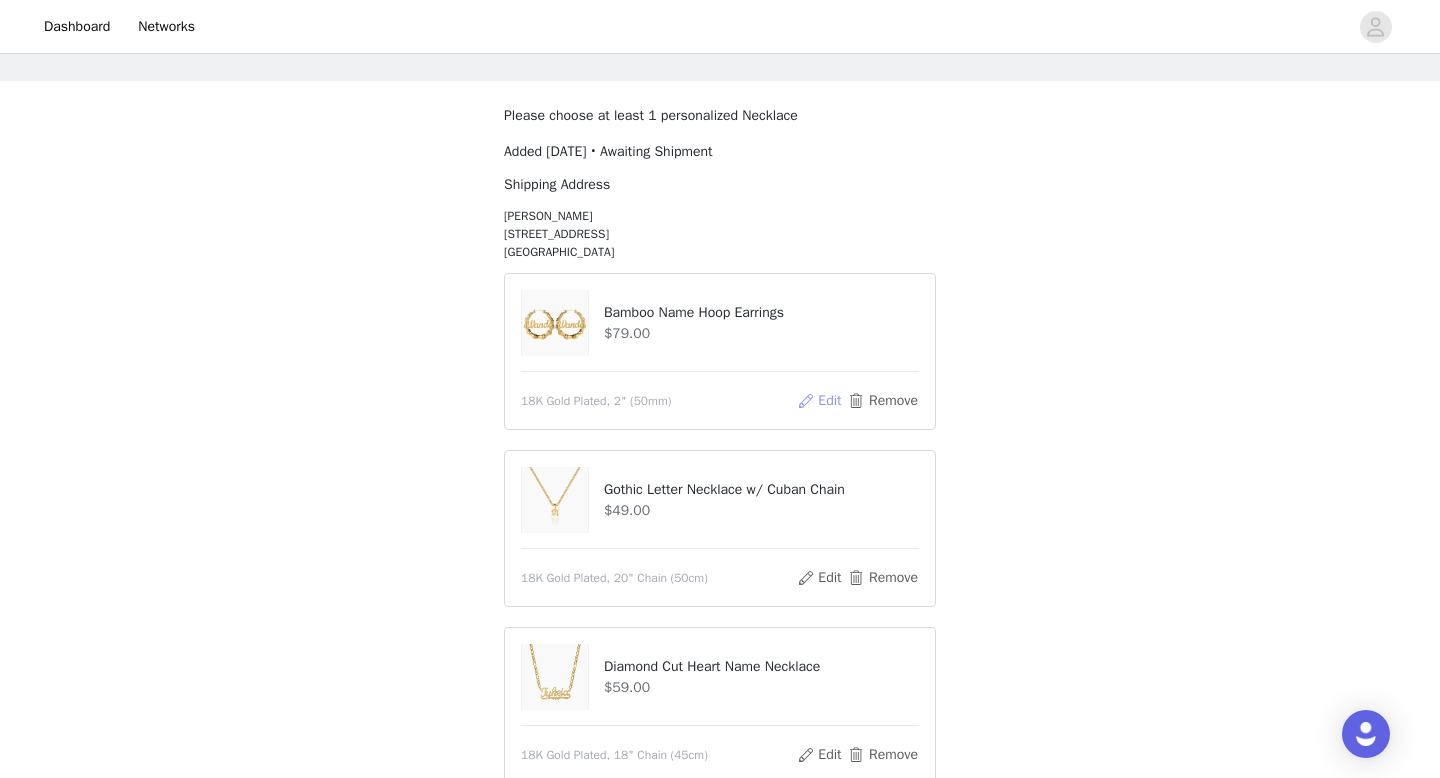 click on "Edit" at bounding box center [819, 401] 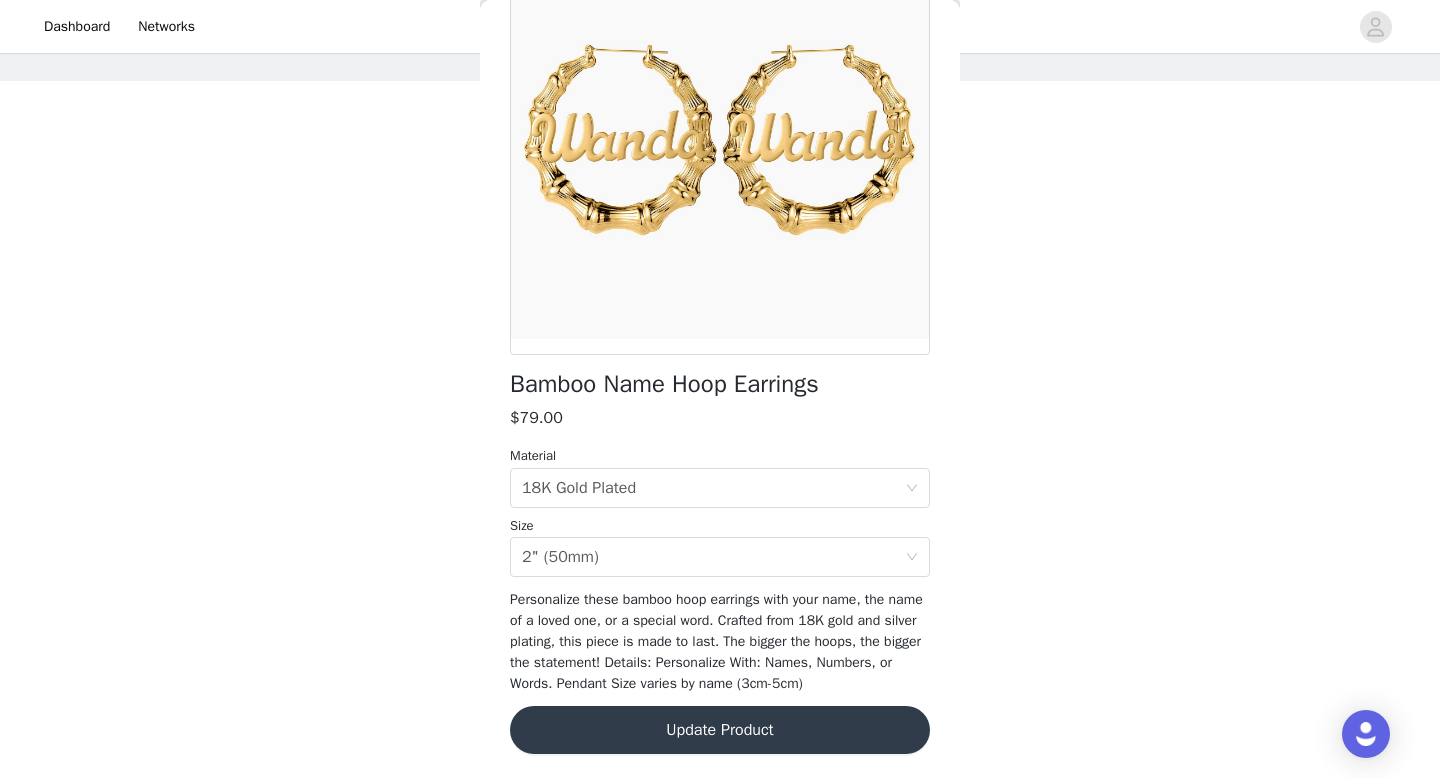 scroll, scrollTop: 215, scrollLeft: 0, axis: vertical 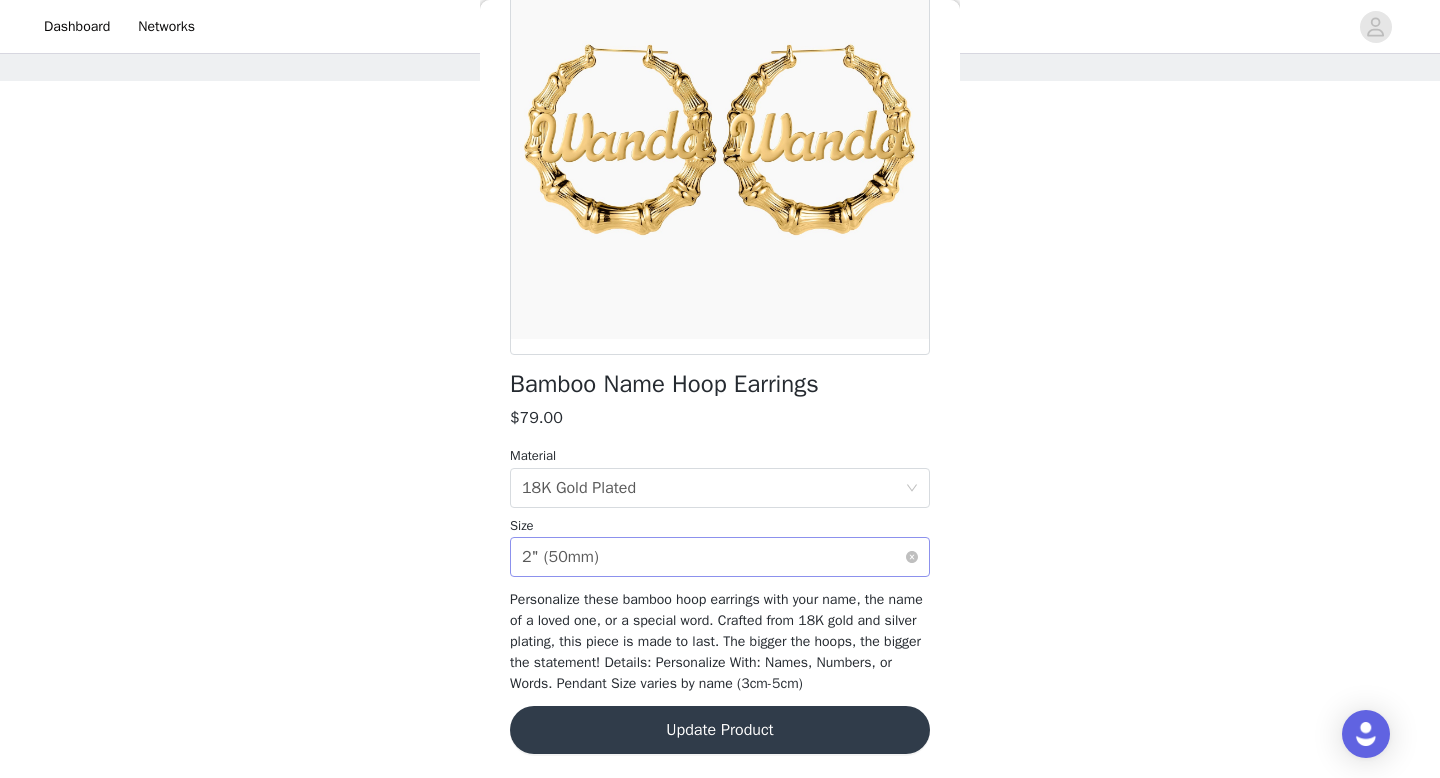 click on "Select size 2" (50mm)" at bounding box center [713, 557] 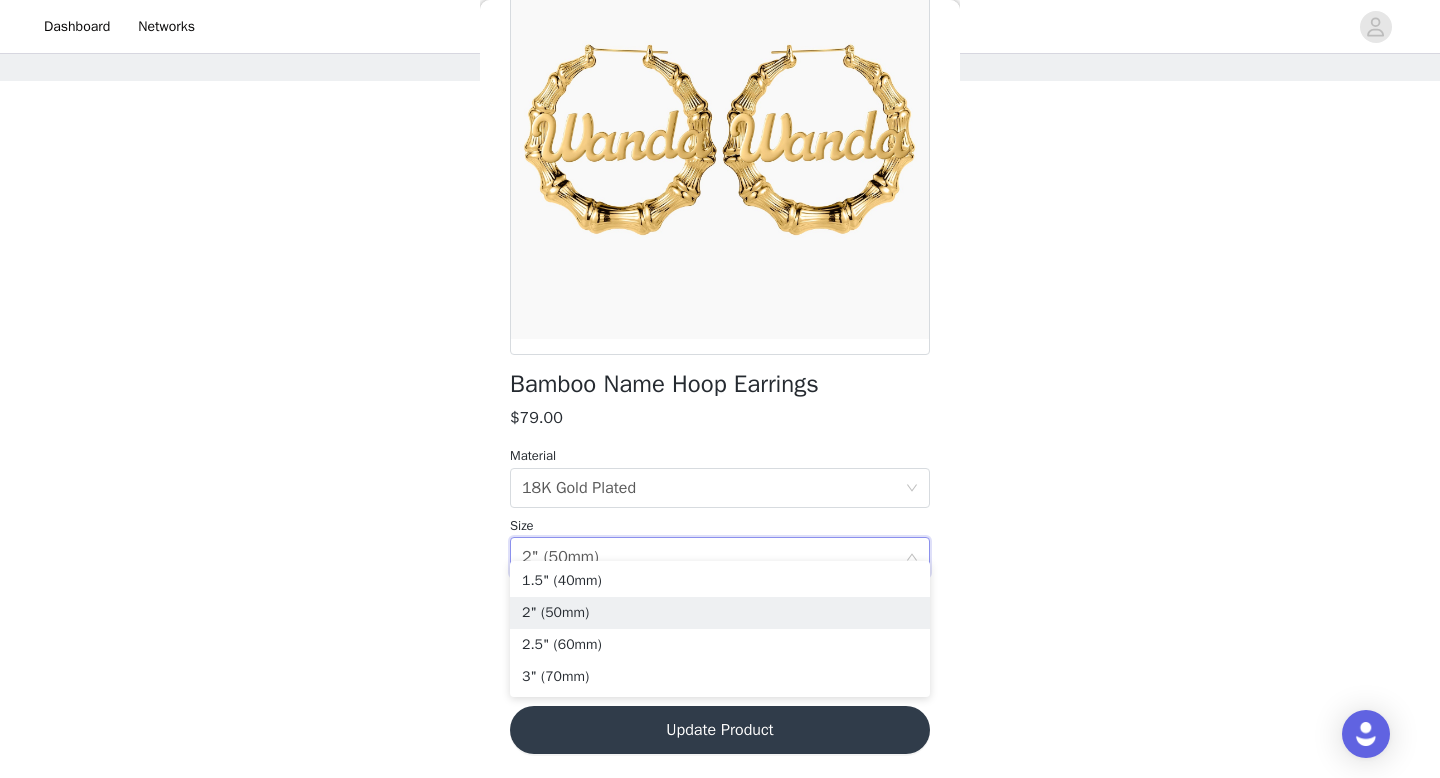 click on "STEP 2 OF 8
Products
Please choose at least 1 personalized Necklace         Added [DATE] • Awaiting Shipment   Shipping Address
[PERSON_NAME]
[STREET_ADDRESS]
Bamboo Name Hoop Earrings     $79.00       18K Gold Plated, 2" (50mm)       Edit   Remove     Gothic Letter Necklace w/ Cuban Chain     $49.00       18K Gold Plated, 20" Chain (50cm)       Edit   Remove     Diamond Cut Heart Name Necklace     $59.00       18K Gold Plated, 18" Chain (45cm)       Edit   Remove     XOXO Name Hoop Earrings     $79.00       18K Gold Plated, 2" (55mm)       Edit   Remove     Gothic Letter Necklace w/ Cuban Chain     $49.00       18K Gold Plated, 16" Chain (40cm)       Edit   Remove         Back     Bamboo Name Hoop Earrings       $79.00         Material   Select material 18K Gold Plated Size   Select size 2" (50mm)     Update Product" at bounding box center (720, 579) 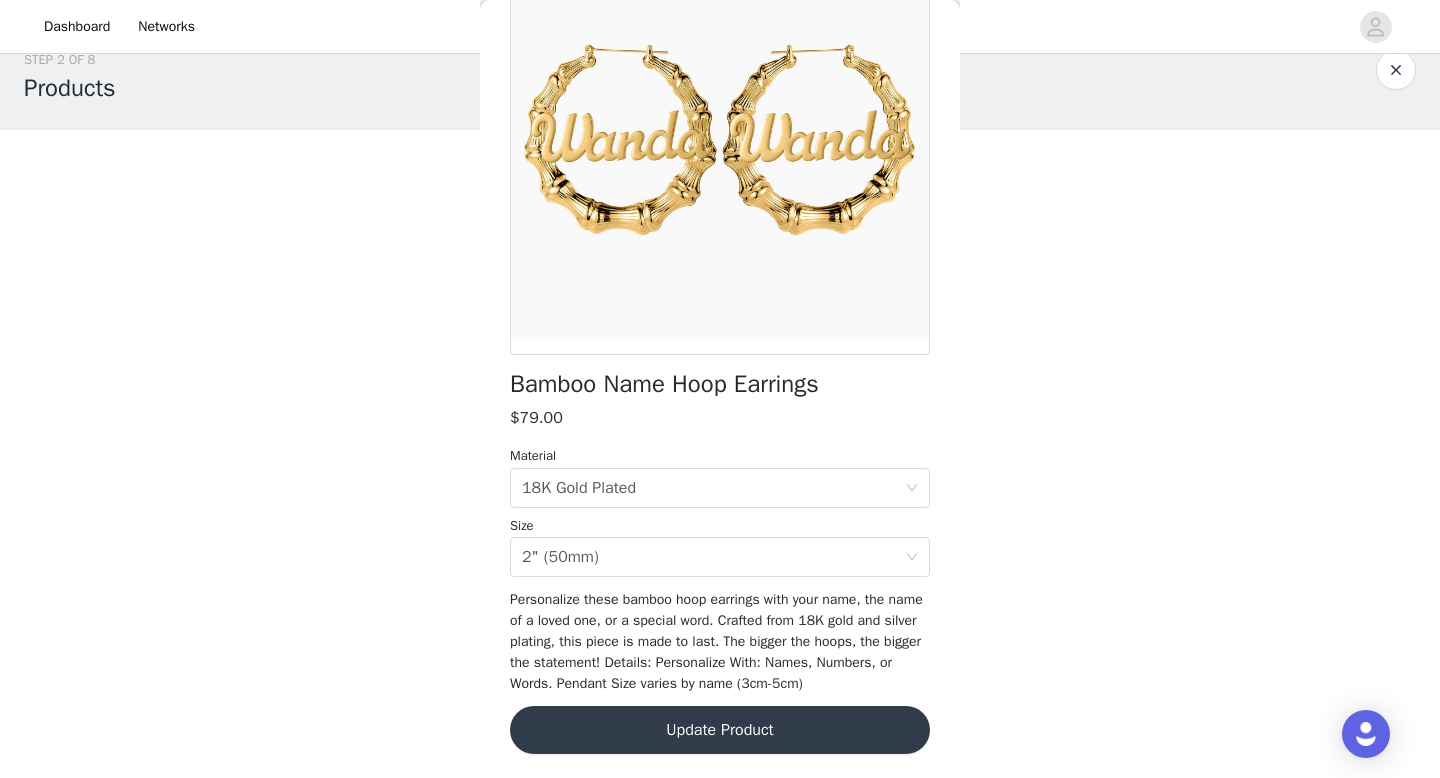 scroll, scrollTop: 43, scrollLeft: 0, axis: vertical 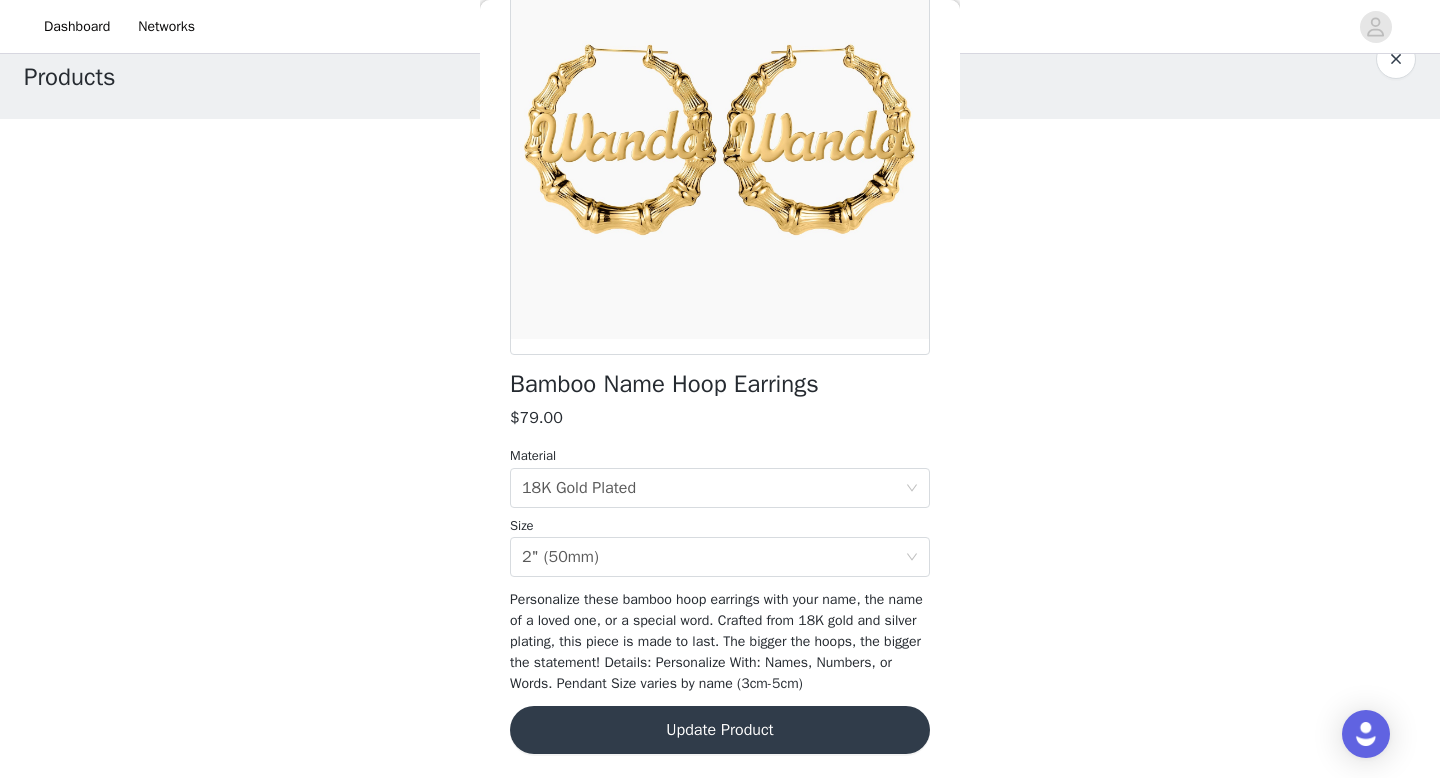 click at bounding box center (1396, 59) 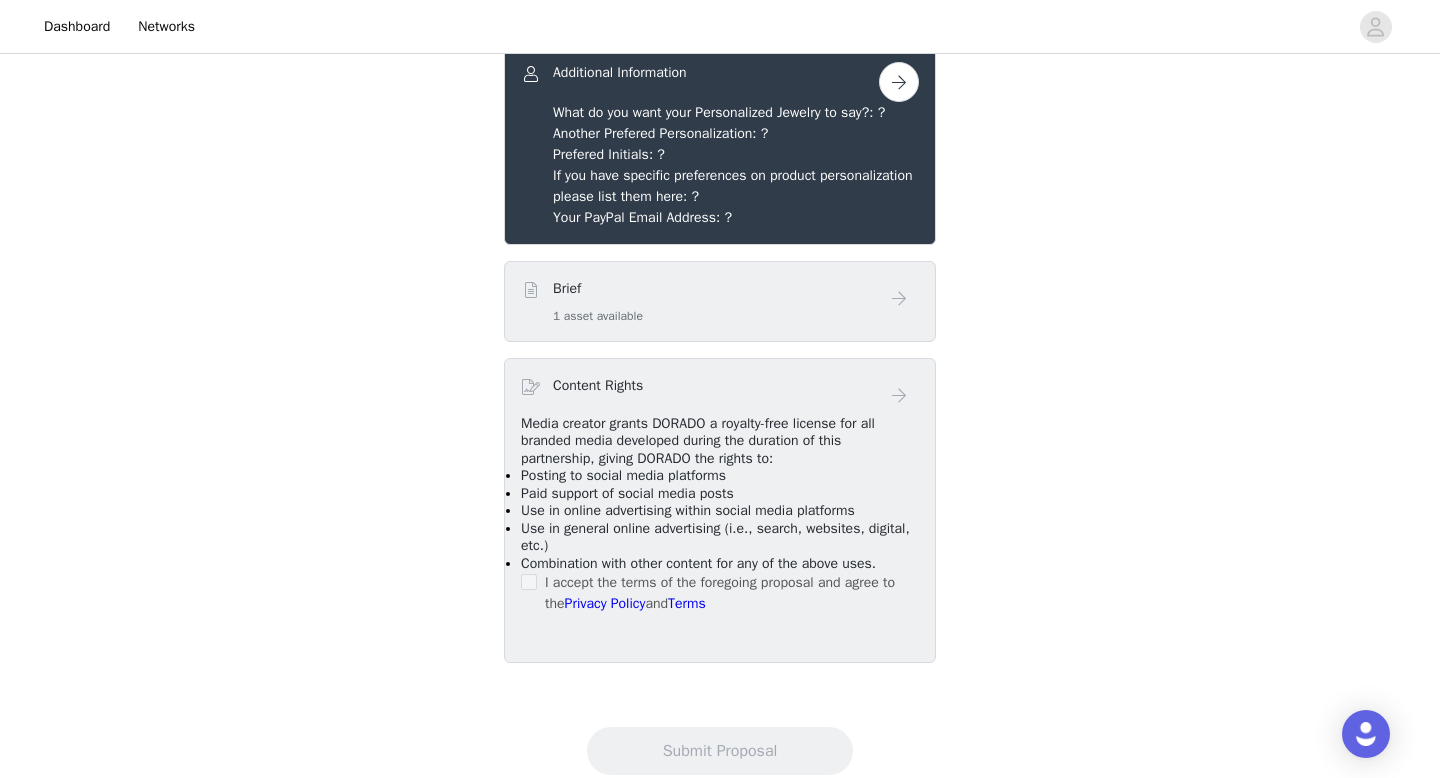 scroll, scrollTop: 1744, scrollLeft: 0, axis: vertical 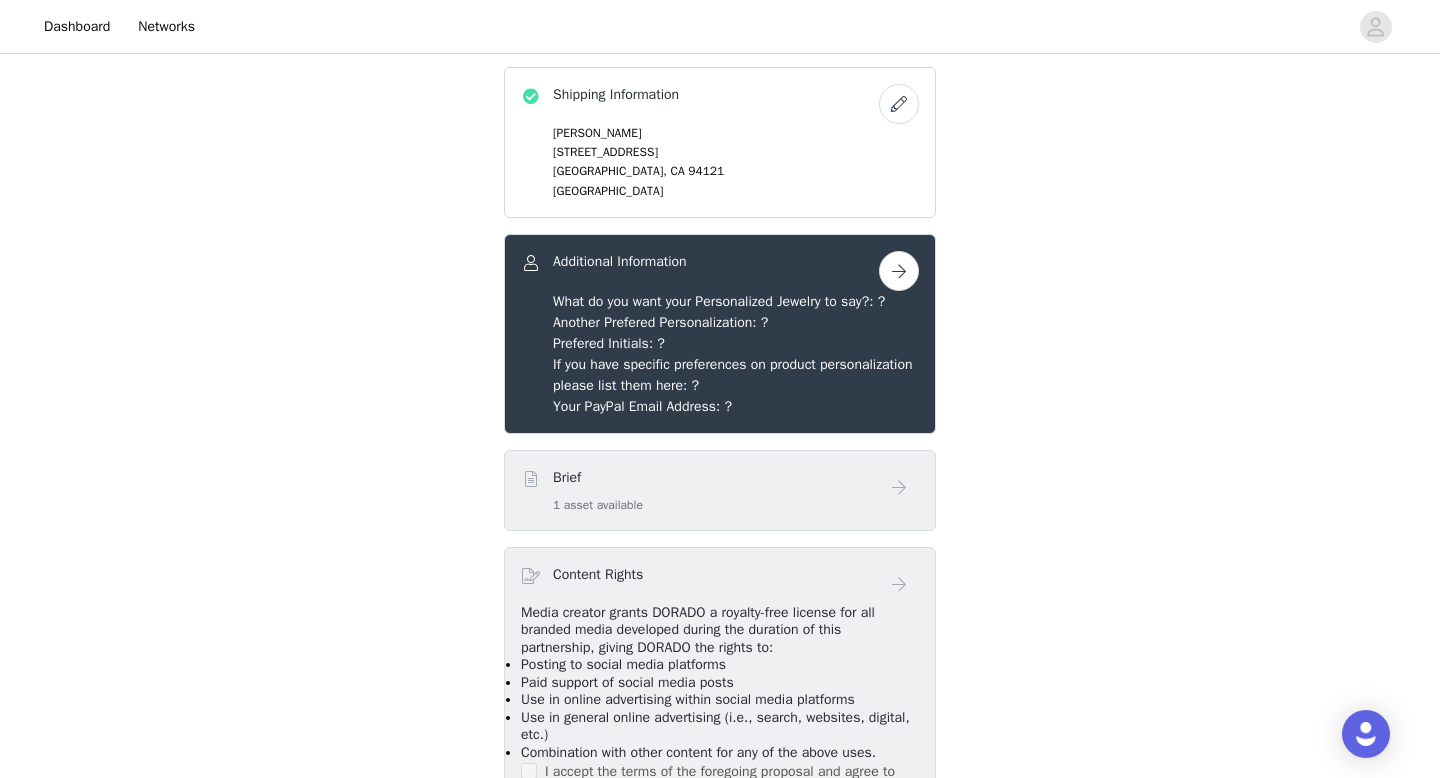 click at bounding box center (899, 271) 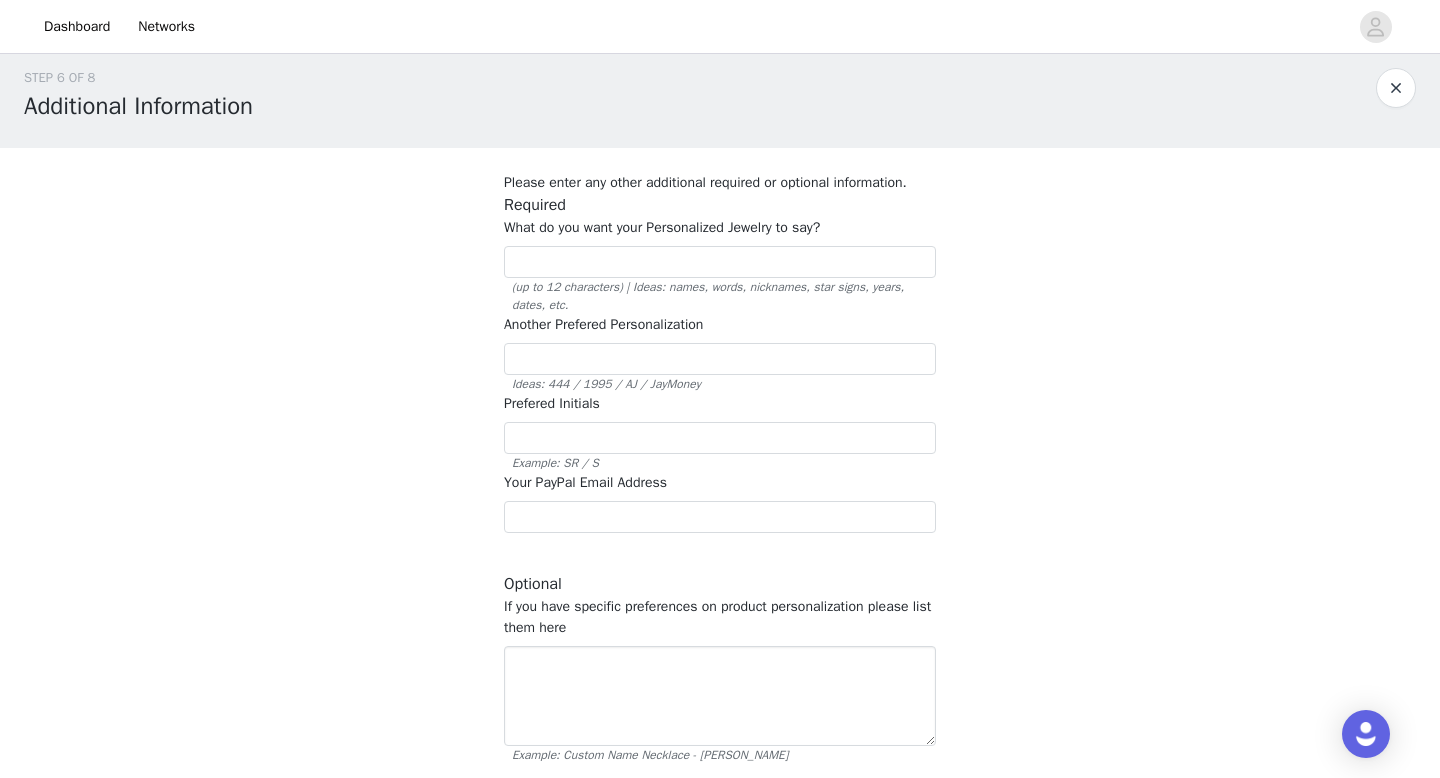 scroll, scrollTop: 16, scrollLeft: 0, axis: vertical 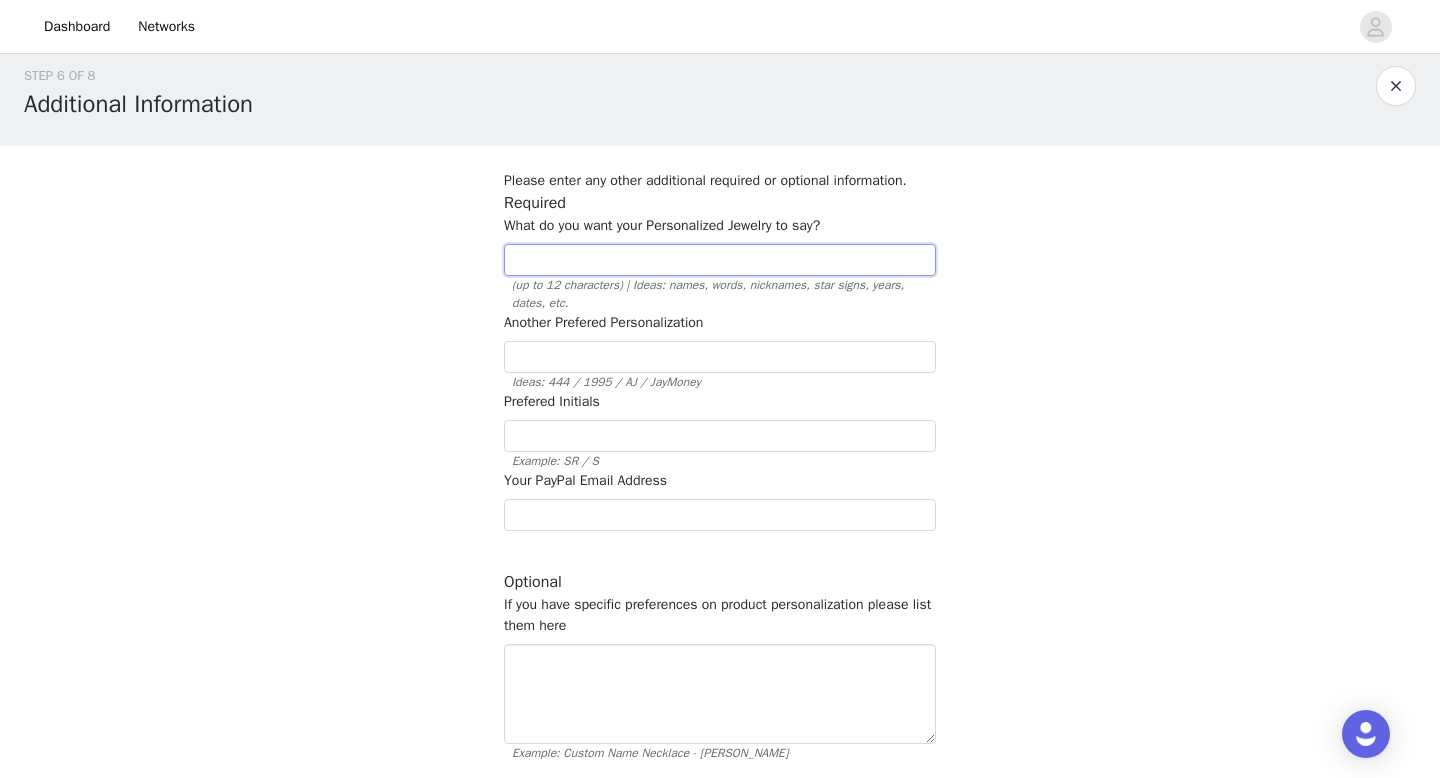 click at bounding box center [720, 260] 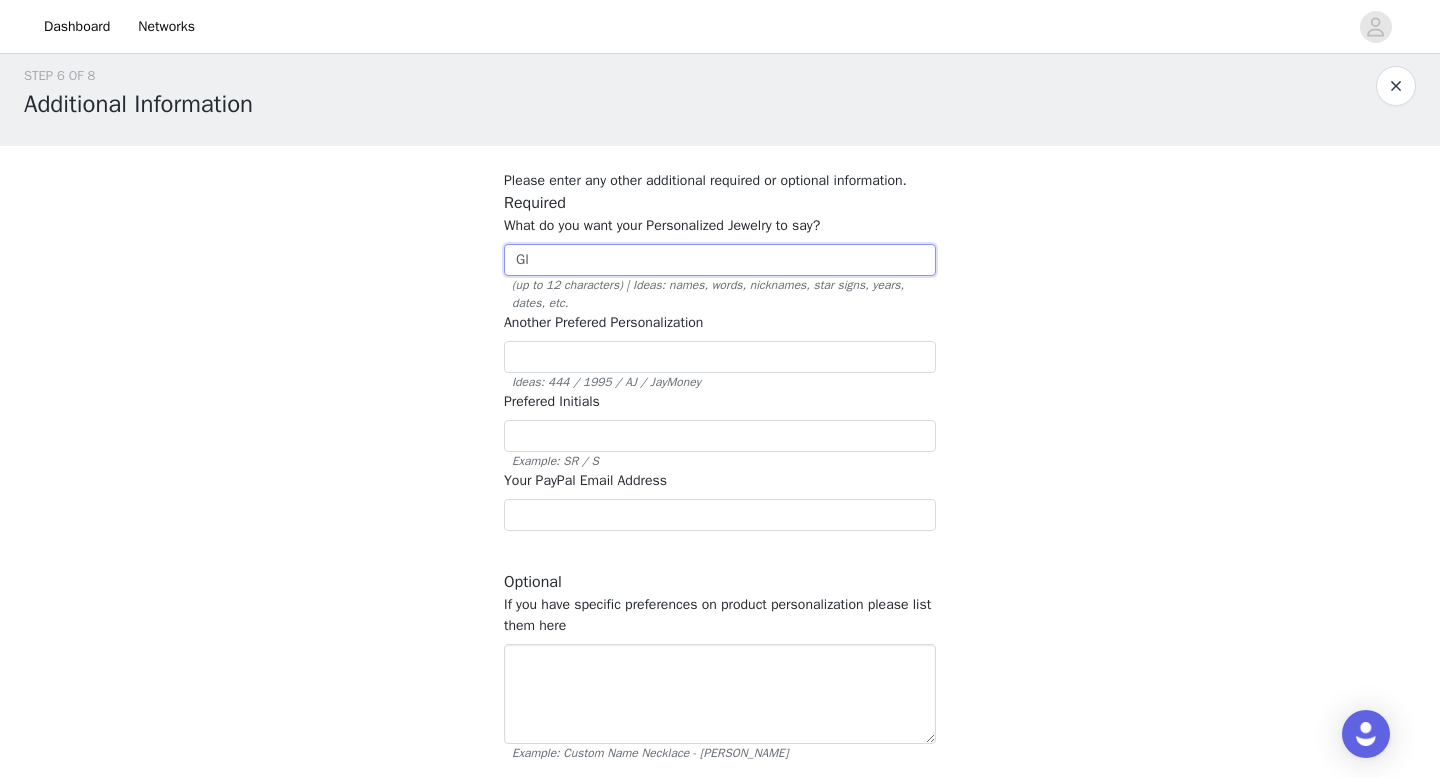 type on "G" 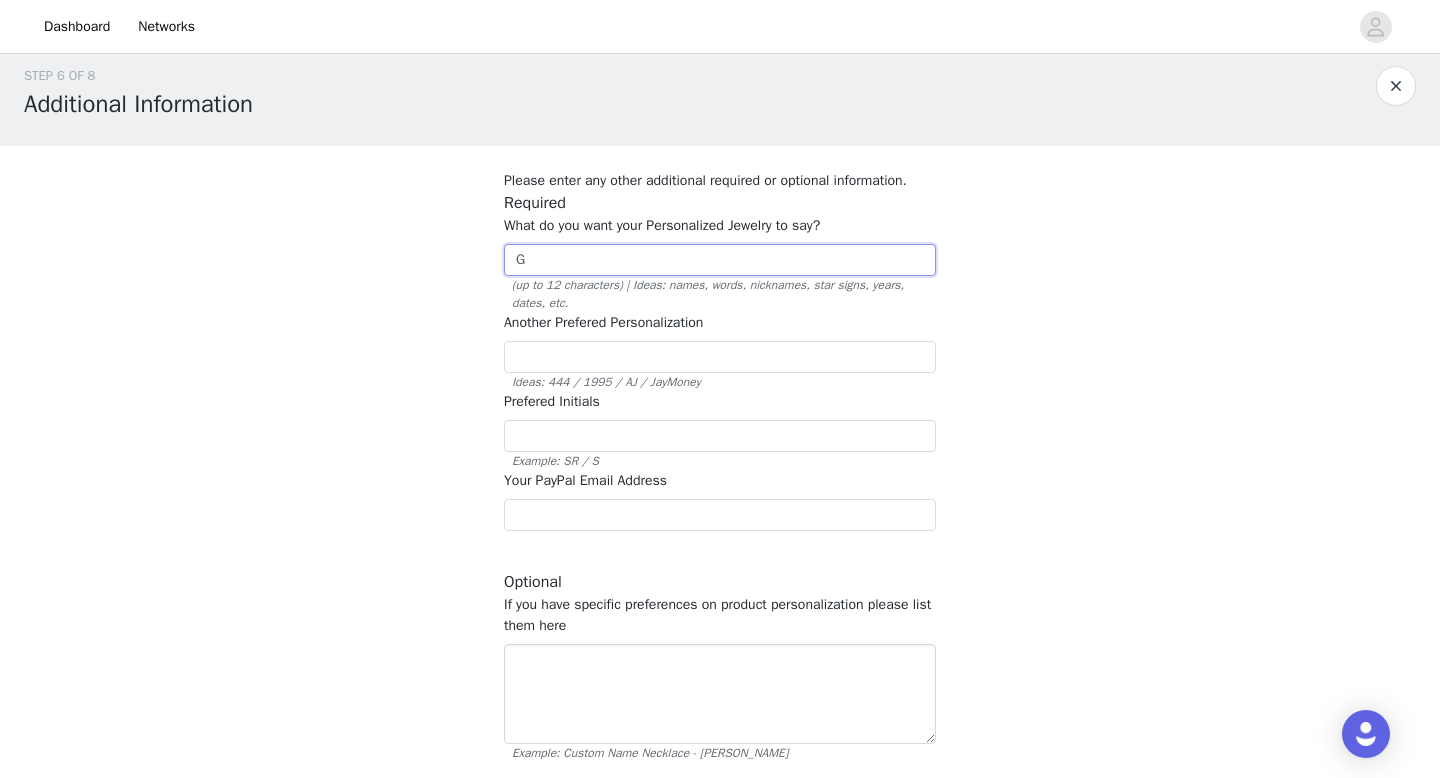 type 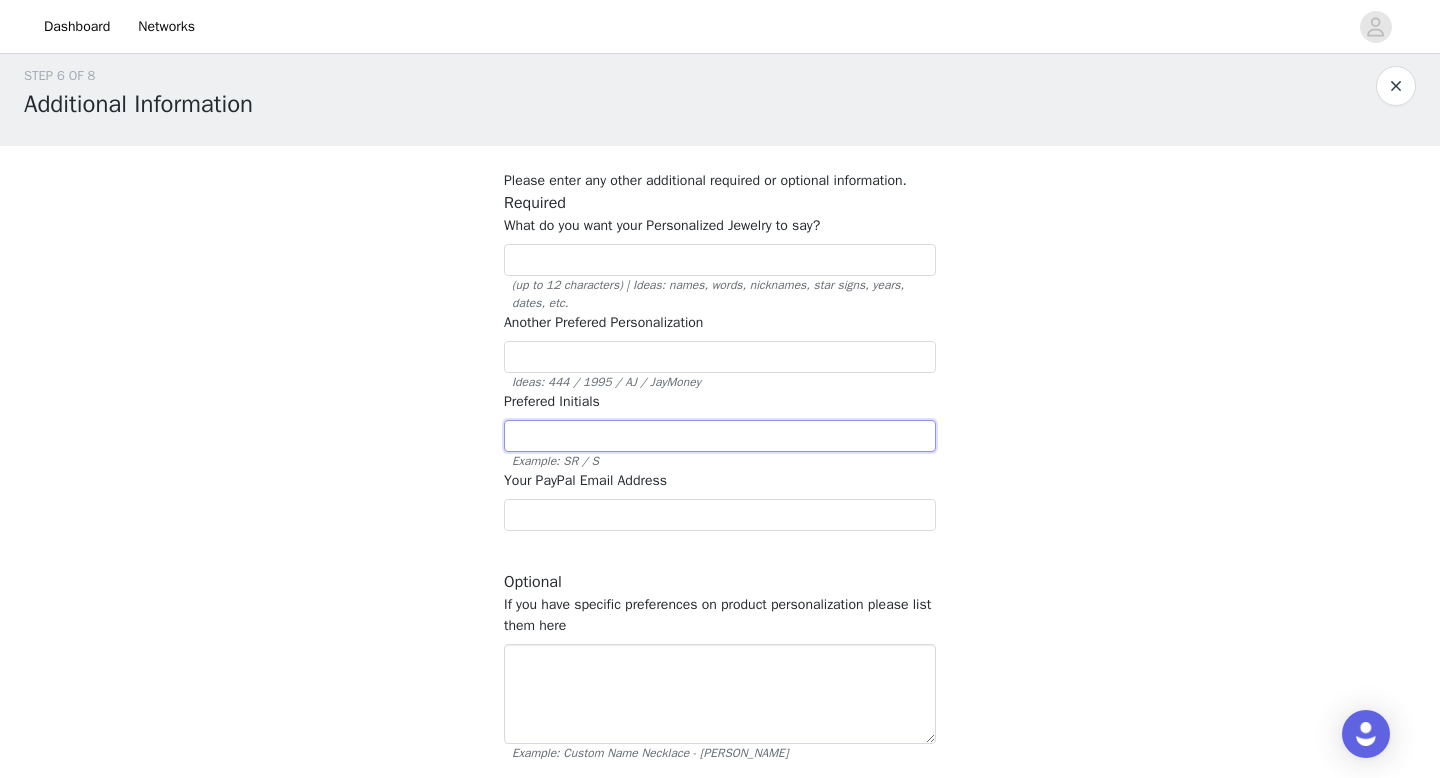 click at bounding box center (720, 436) 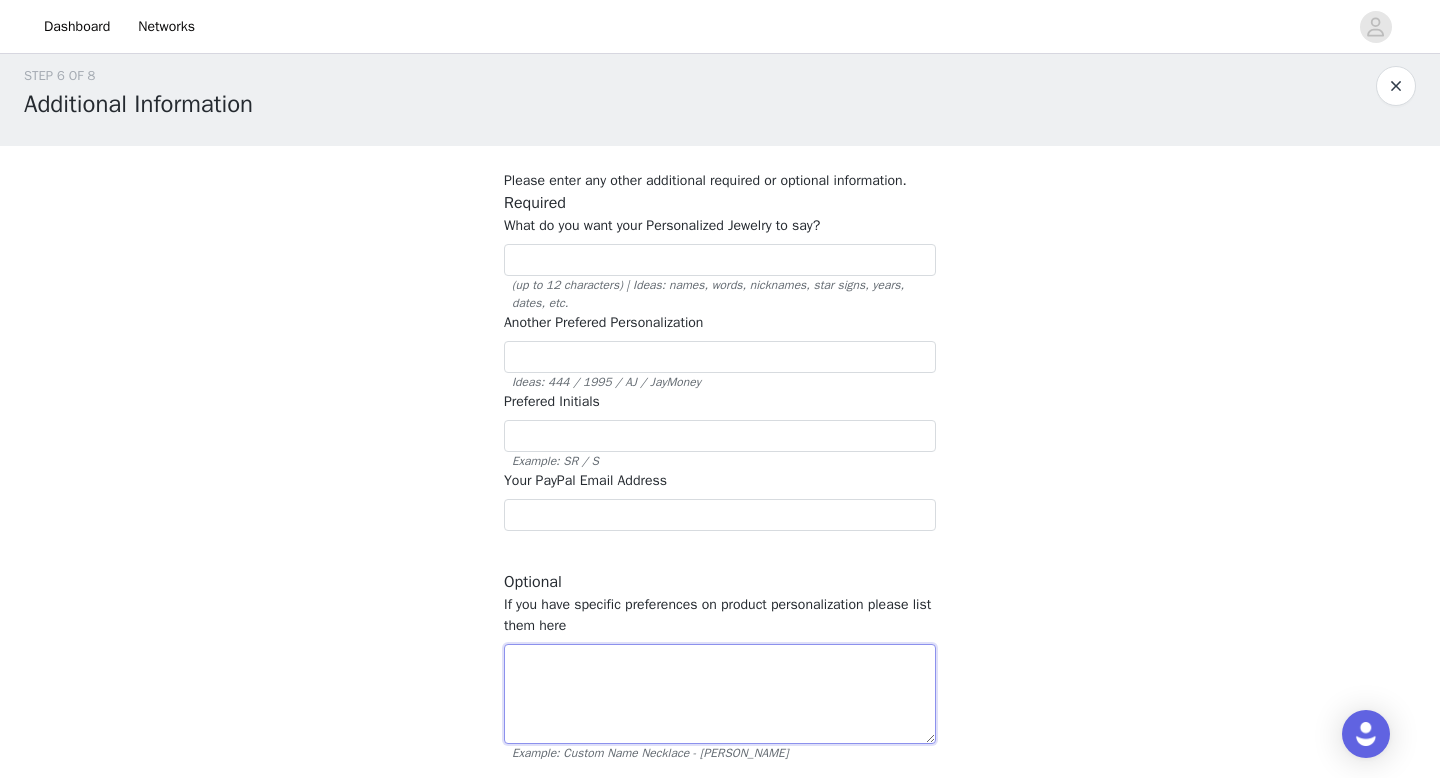 click at bounding box center (720, 694) 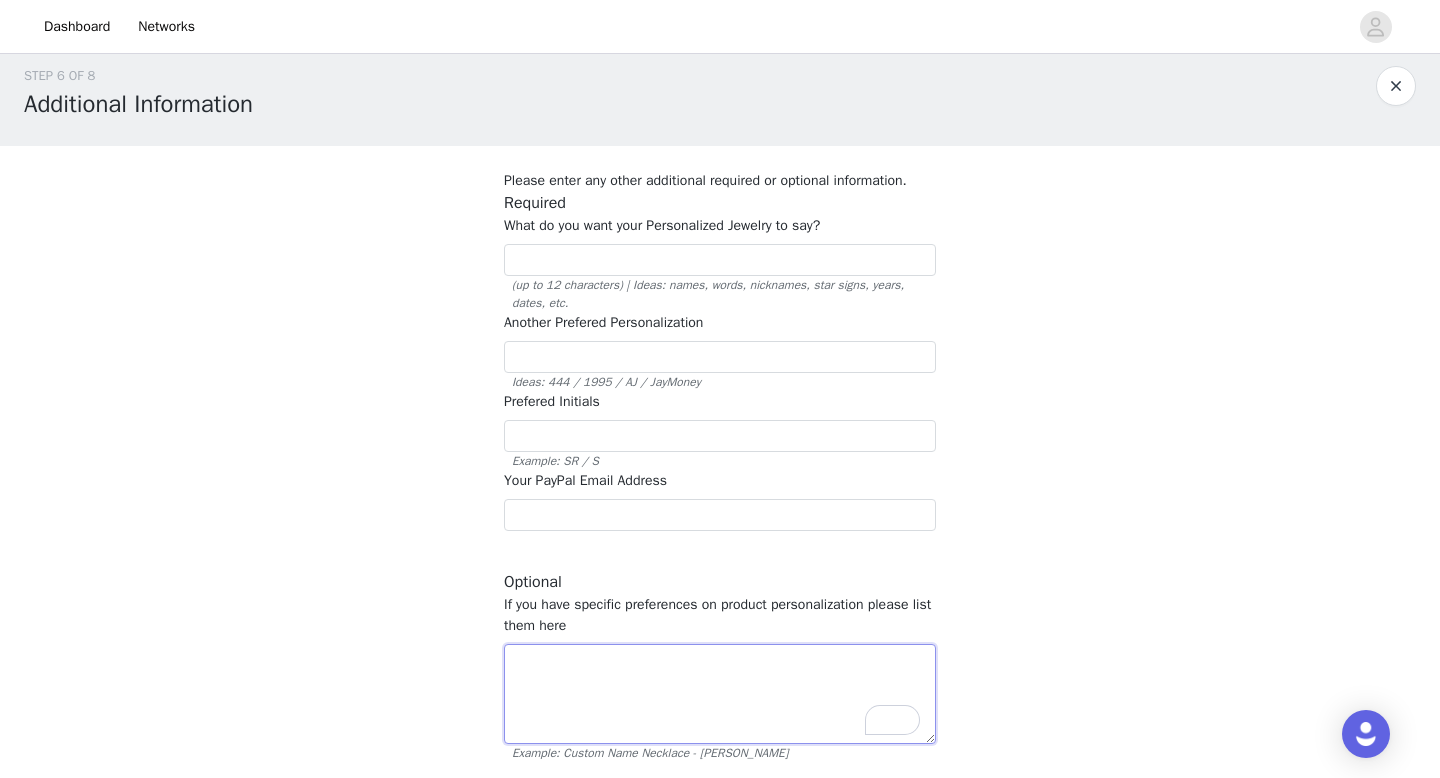 scroll, scrollTop: 60, scrollLeft: 0, axis: vertical 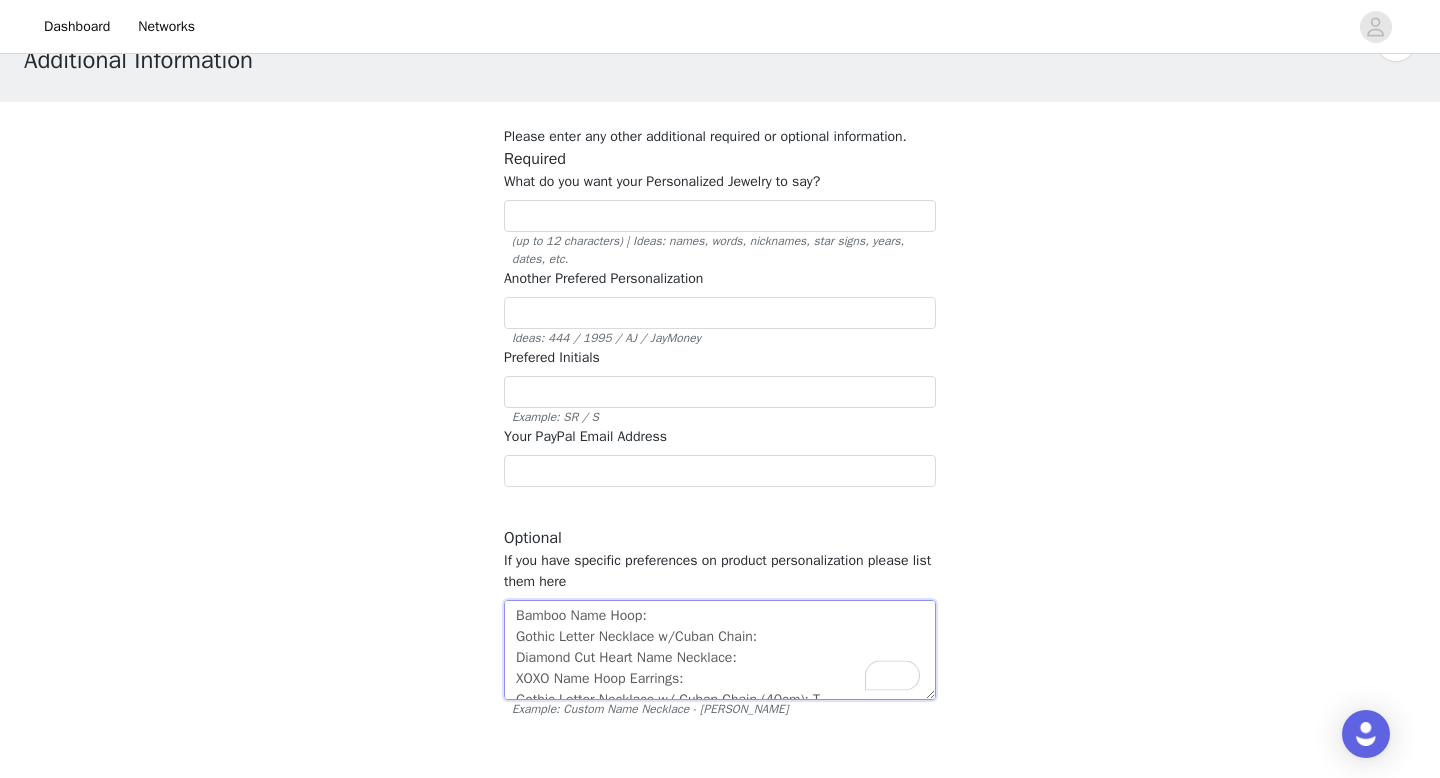 click on "Bamboo Name Hoop:
Gothic Letter Necklace w/Cuban Chain:
Diamond Cut Heart Name Necklace:
XOXO Name Hoop Earrings:
Gothic Letter Necklace w/ Cuban Chain (40cm): T" at bounding box center [720, 650] 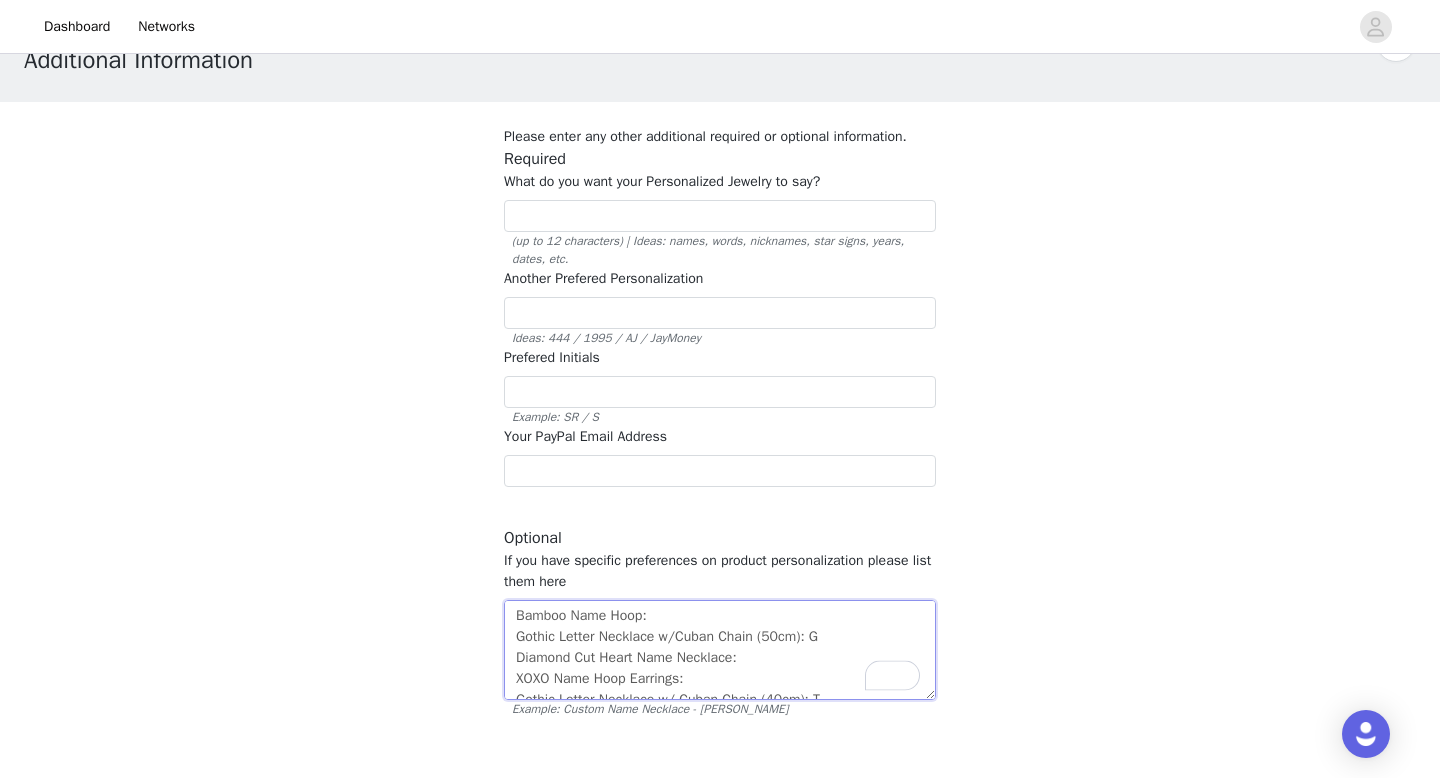 scroll, scrollTop: 15, scrollLeft: 0, axis: vertical 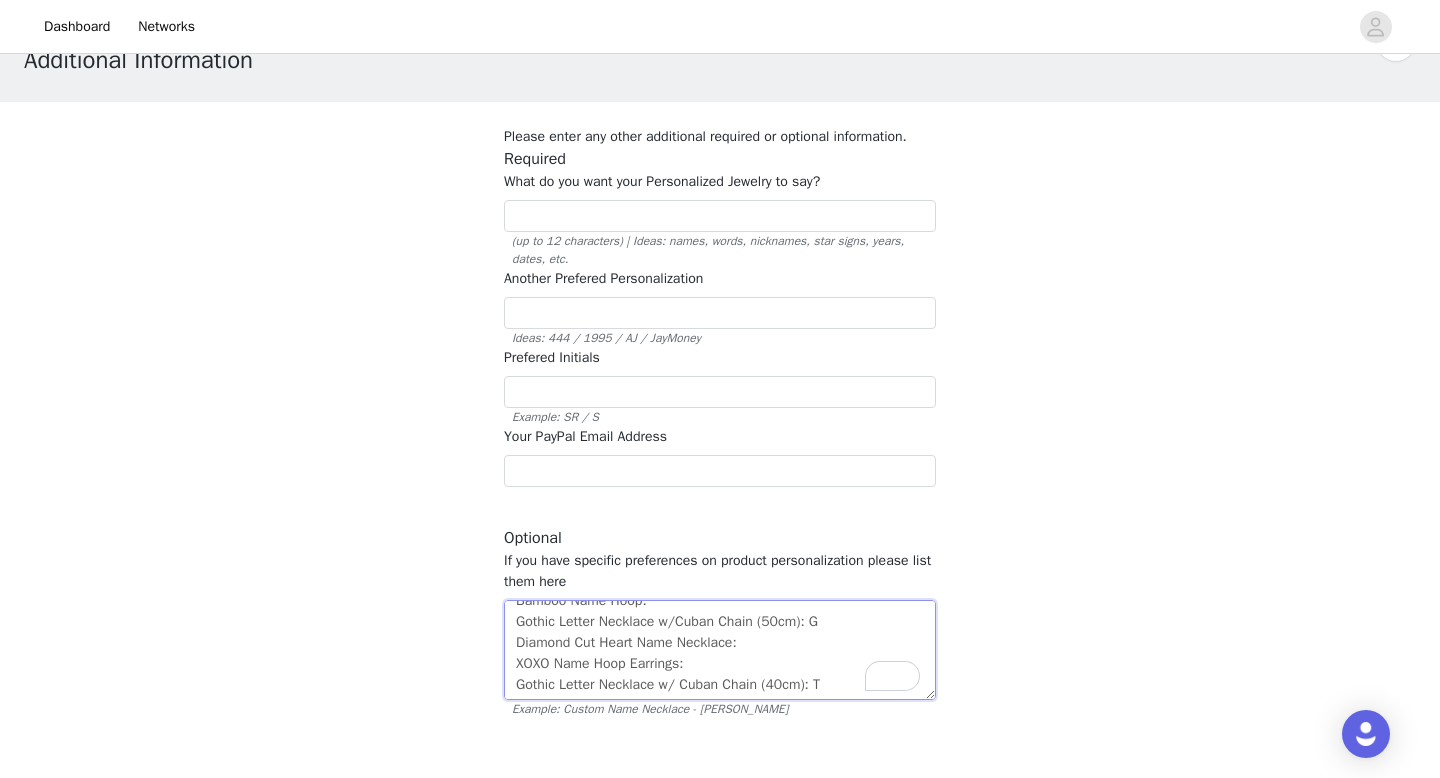 click on "Bamboo Name Hoop:
Gothic Letter Necklace w/Cuban Chain (50cm): G
Diamond Cut Heart Name Necklace:
XOXO Name Hoop Earrings:
Gothic Letter Necklace w/ Cuban Chain (40cm): T" at bounding box center (720, 650) 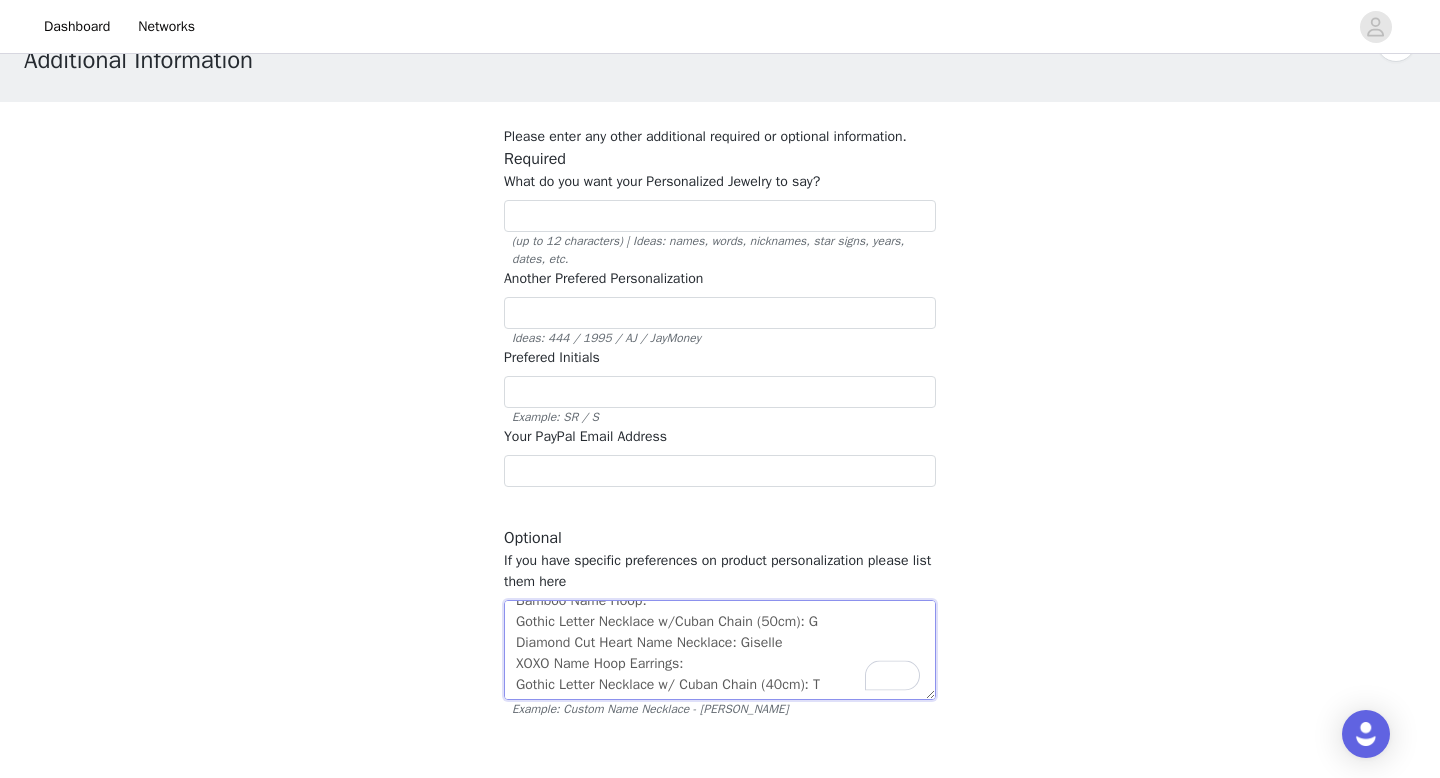 scroll, scrollTop: 0, scrollLeft: 0, axis: both 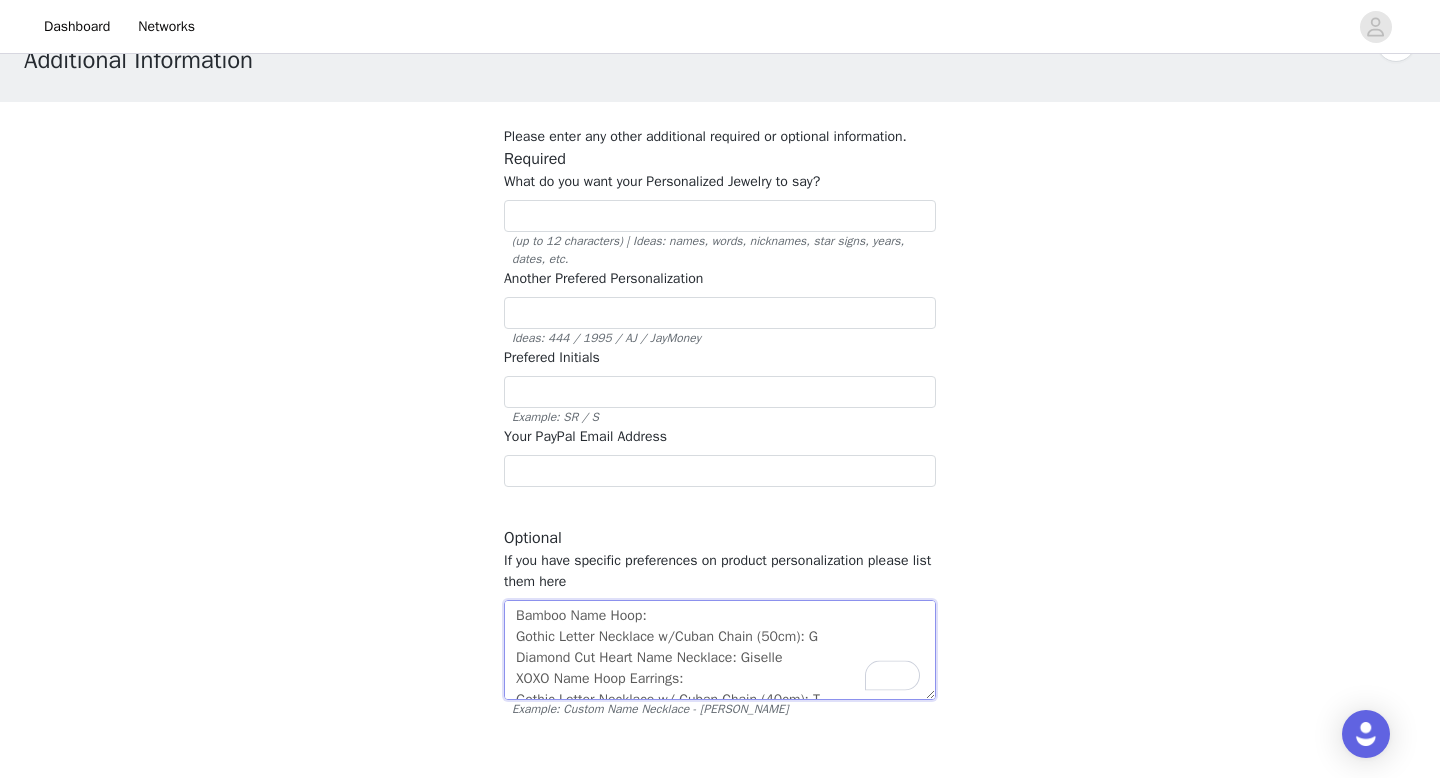 click on "Bamboo Name Hoop:
Gothic Letter Necklace w/Cuban Chain (50cm): G
Diamond Cut Heart Name Necklace: Giselle
XOXO Name Hoop Earrings:
Gothic Letter Necklace w/ Cuban Chain (40cm): T" at bounding box center (720, 650) 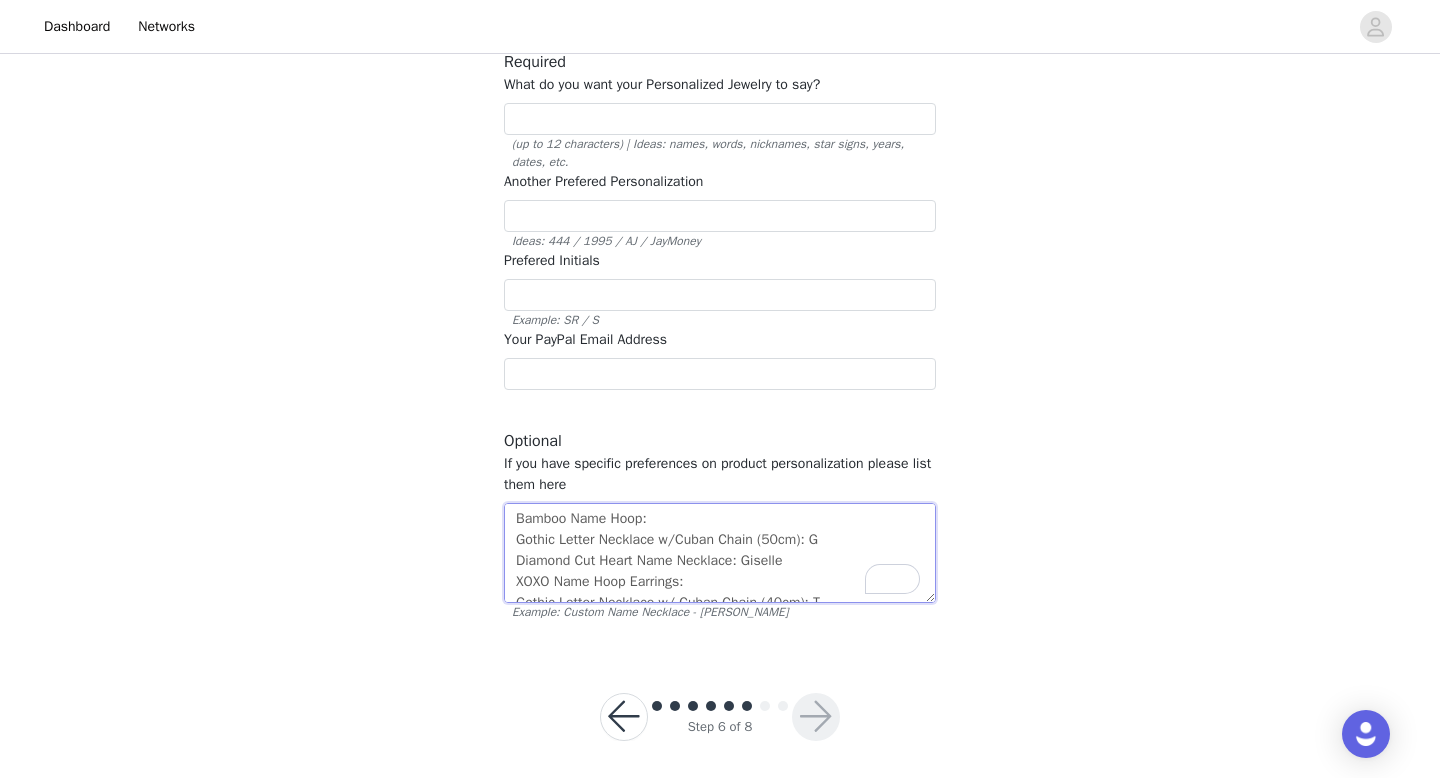 scroll, scrollTop: 160, scrollLeft: 0, axis: vertical 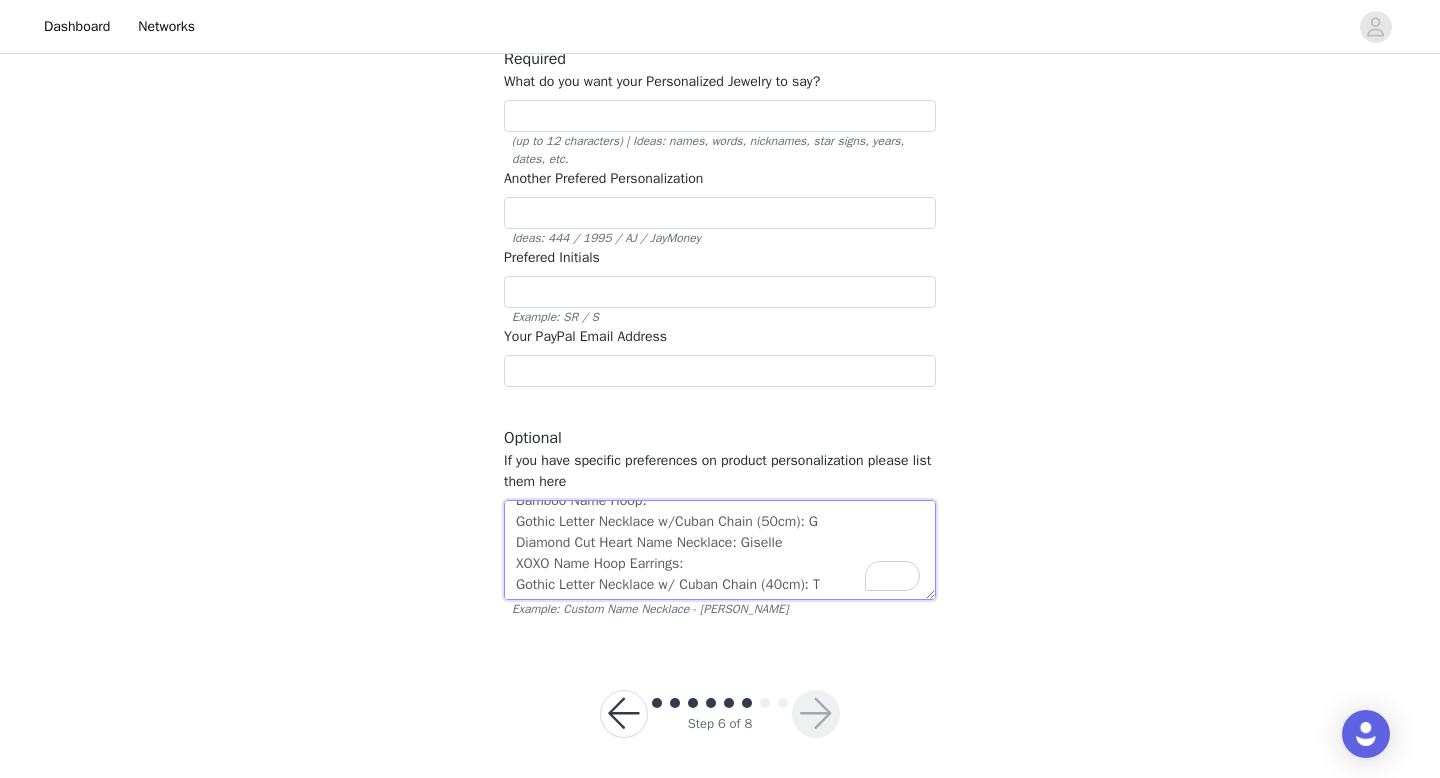 click on "Bamboo Name Hoop:
Gothic Letter Necklace w/Cuban Chain (50cm): G
Diamond Cut Heart Name Necklace: Giselle
XOXO Name Hoop Earrings:
Gothic Letter Necklace w/ Cuban Chain (40cm): T" at bounding box center [720, 550] 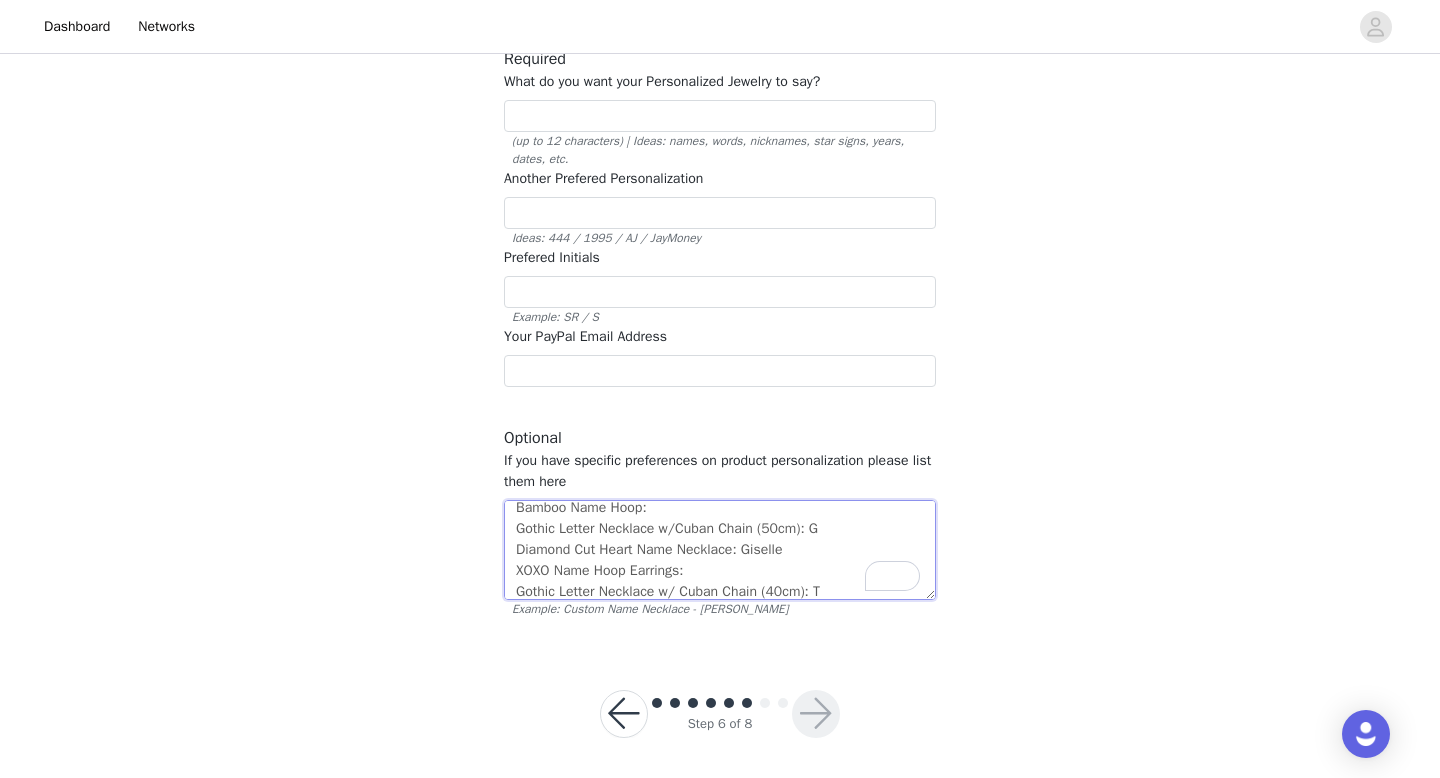 scroll, scrollTop: 0, scrollLeft: 0, axis: both 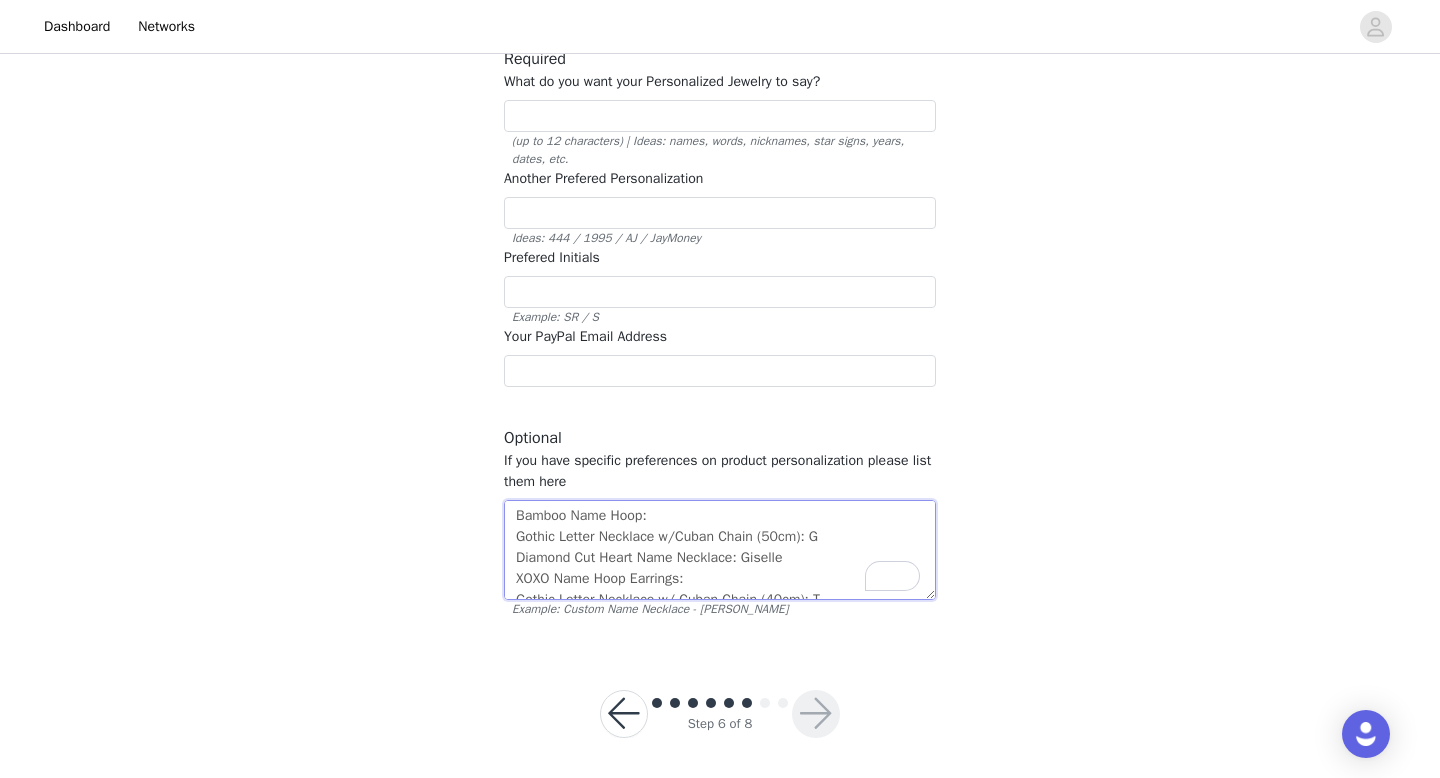 click on "Bamboo Name Hoop:
Gothic Letter Necklace w/Cuban Chain (50cm): G
Diamond Cut Heart Name Necklace: Giselle
XOXO Name Hoop Earrings:
Gothic Letter Necklace w/ Cuban Chain (40cm): T" at bounding box center [720, 550] 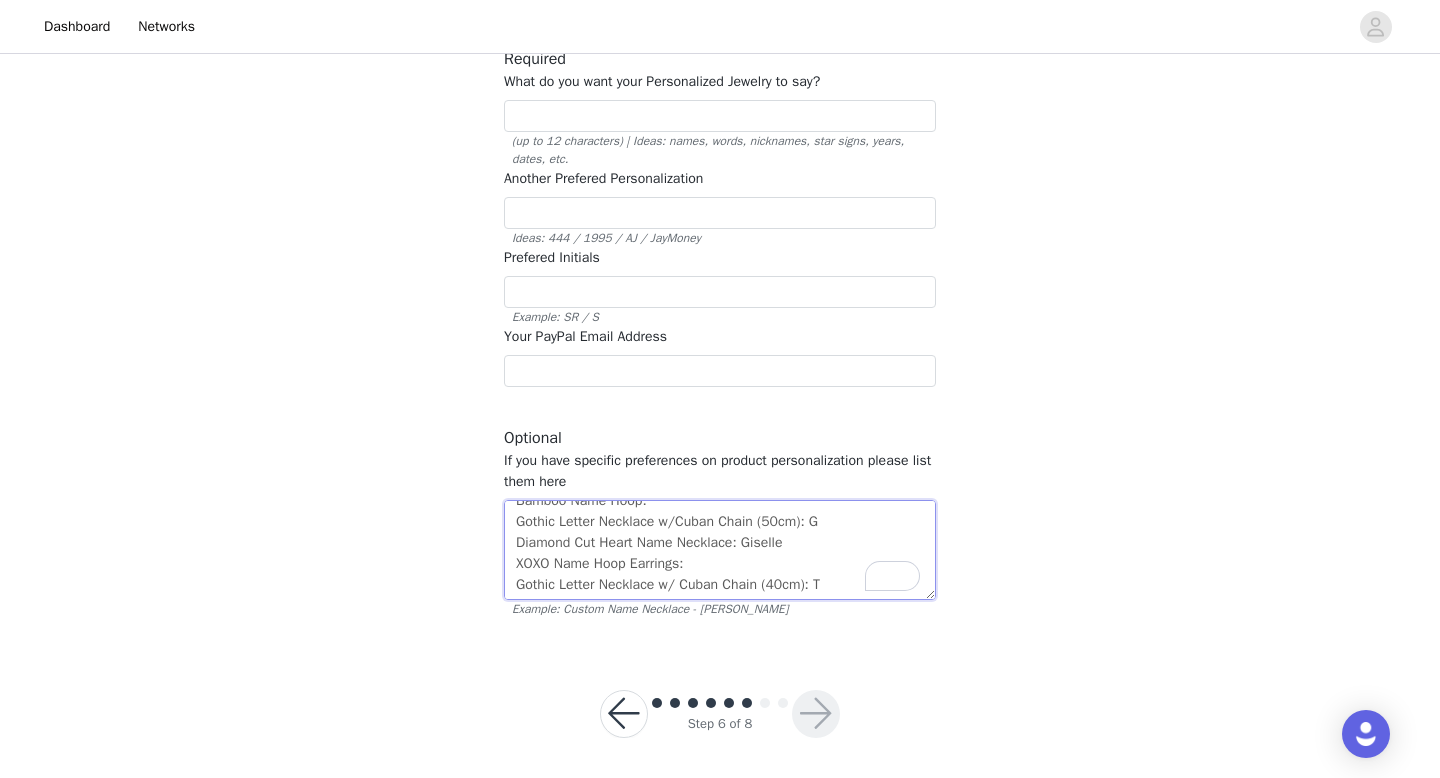 scroll, scrollTop: 0, scrollLeft: 0, axis: both 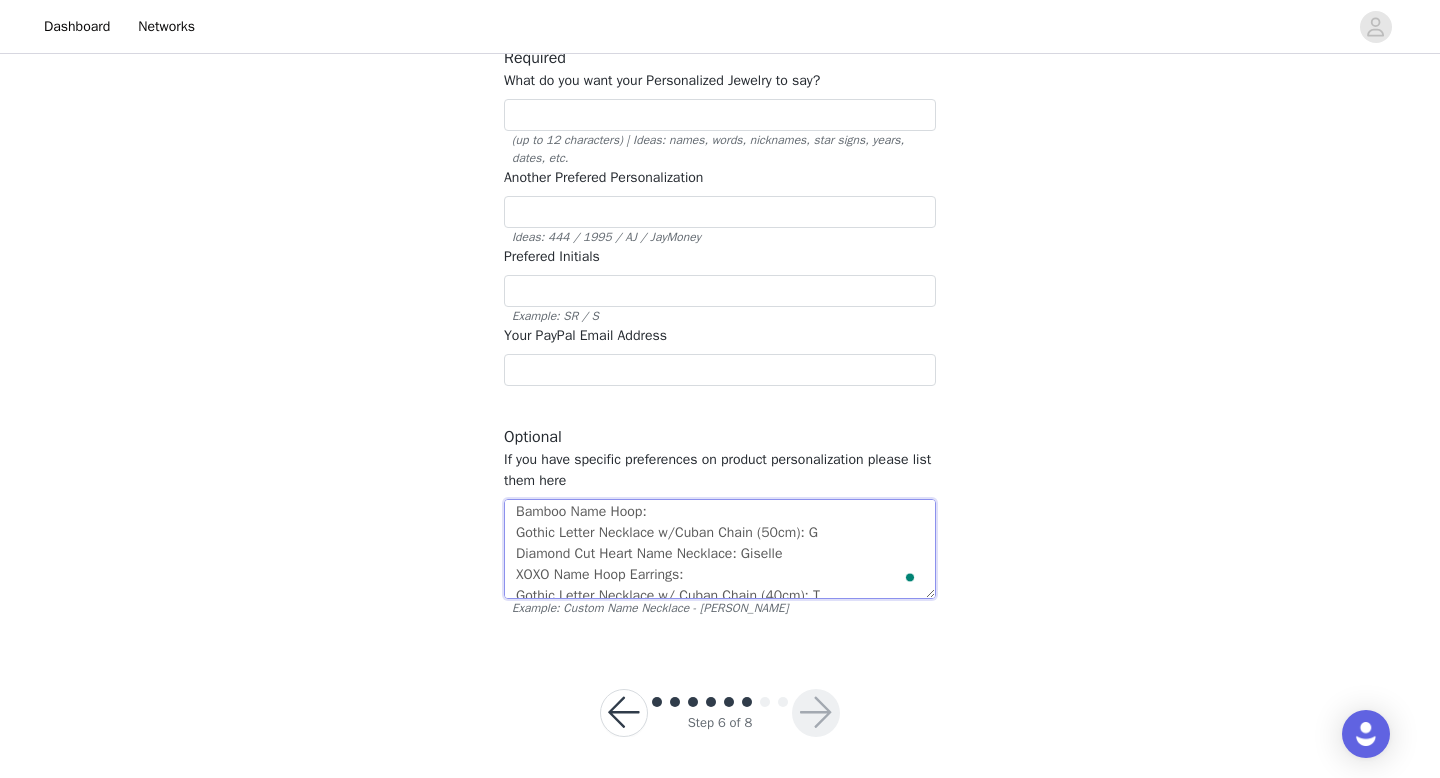 click on "Bamboo Name Hoop:
Gothic Letter Necklace w/Cuban Chain (50cm): G
Diamond Cut Heart Name Necklace: Giselle
XOXO Name Hoop Earrings:
Gothic Letter Necklace w/ Cuban Chain (40cm): T" at bounding box center (720, 549) 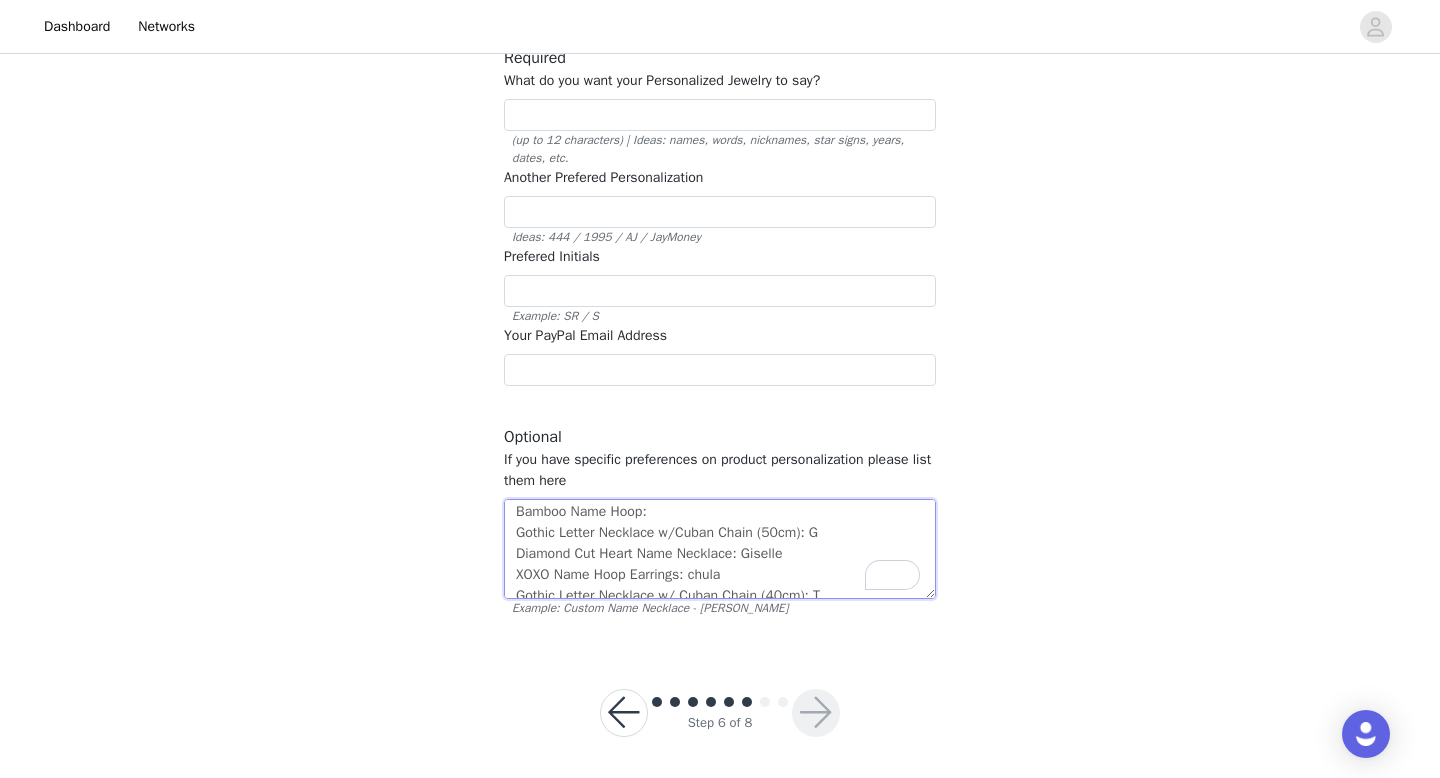 scroll, scrollTop: 14, scrollLeft: 0, axis: vertical 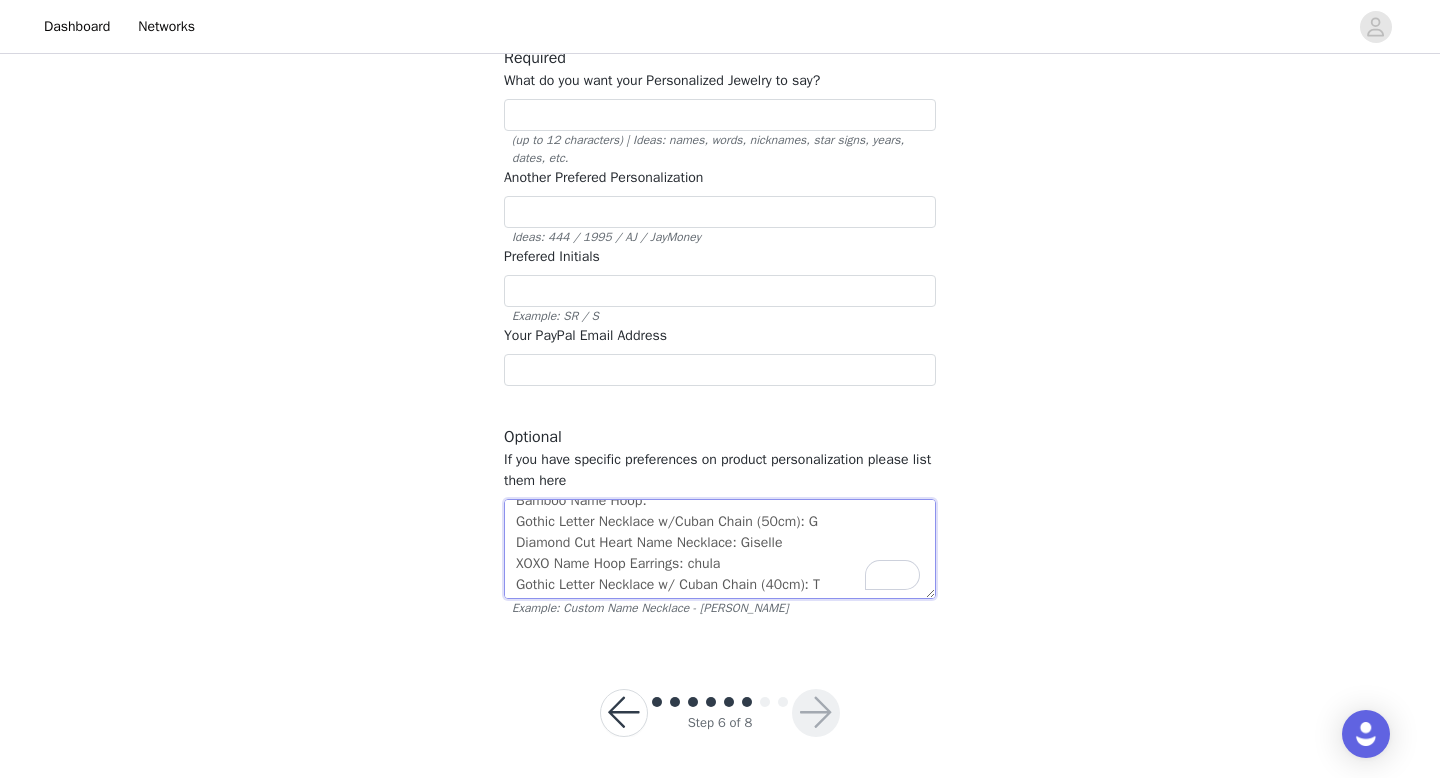 type on "Bamboo Name Hoop:
Gothic Letter Necklace w/Cuban Chain (50cm): G
Diamond Cut Heart Name Necklace: Giselle
XOXO Name Hoop Earrings: chula
Gothic Letter Necklace w/ Cuban Chain (40cm): T" 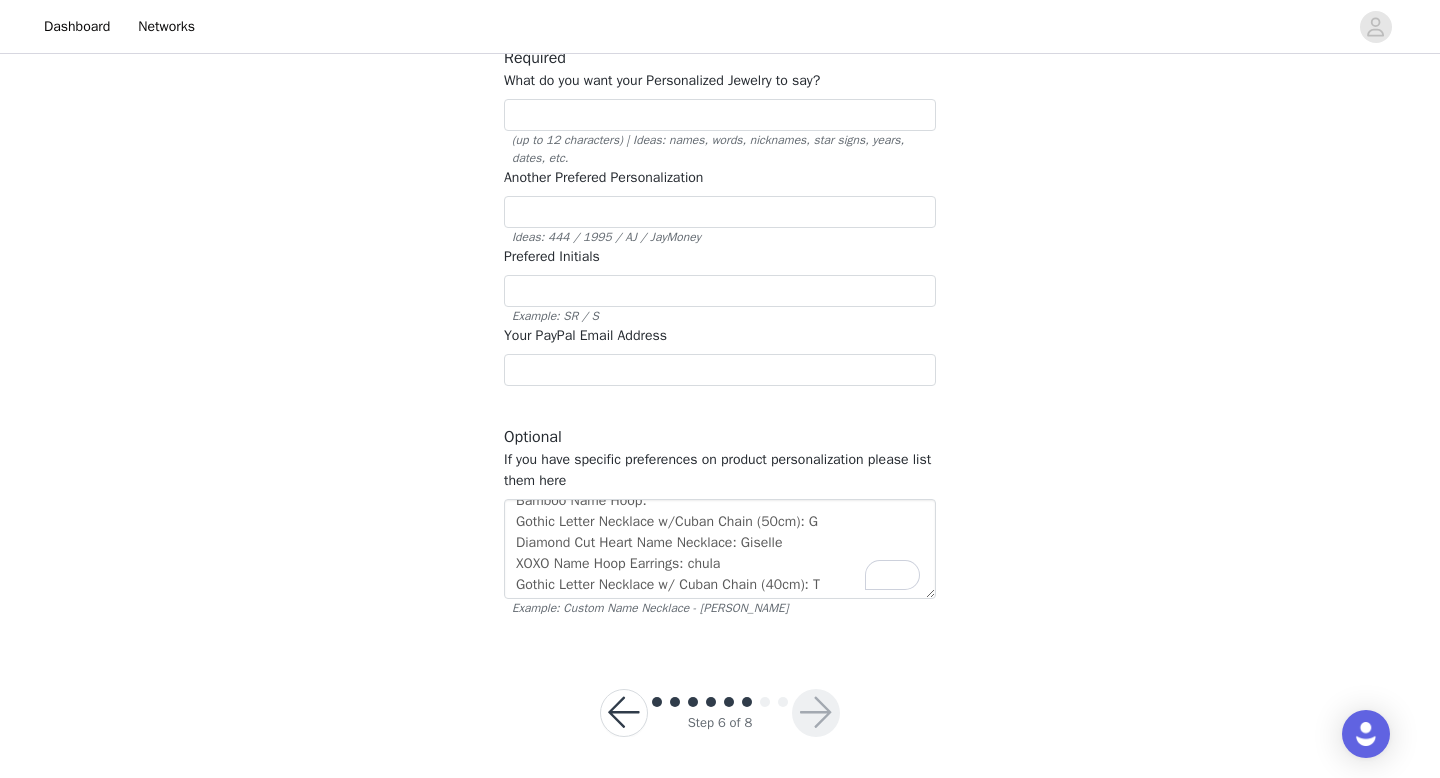 click on "STEP 6 OF 8
Additional Information
Please enter any other additional required or optional information.   Required   What do you want your Personalized Jewelry to say?       (up to 12 characters) | Ideas: names, words, nicknames, star signs, years, dates, etc. Another Prefered Personalization       Ideas: 444 / 1995 / AJ / JayMoney Prefered Initials       Example: SR / S Your PayPal Email Address           Optional   If you have specific preferences on product personalization please list them here     Bamboo Name Hoop:
Gothic Letter Necklace w/Cuban Chain (50cm): G
Diamond Cut Heart Name Necklace: Giselle
XOXO Name Hoop Earrings: chula
Gothic Letter Necklace w/ Cuban Chain (40cm): T   Example: Custom Name Necklace - [PERSON_NAME]" at bounding box center (720, 269) 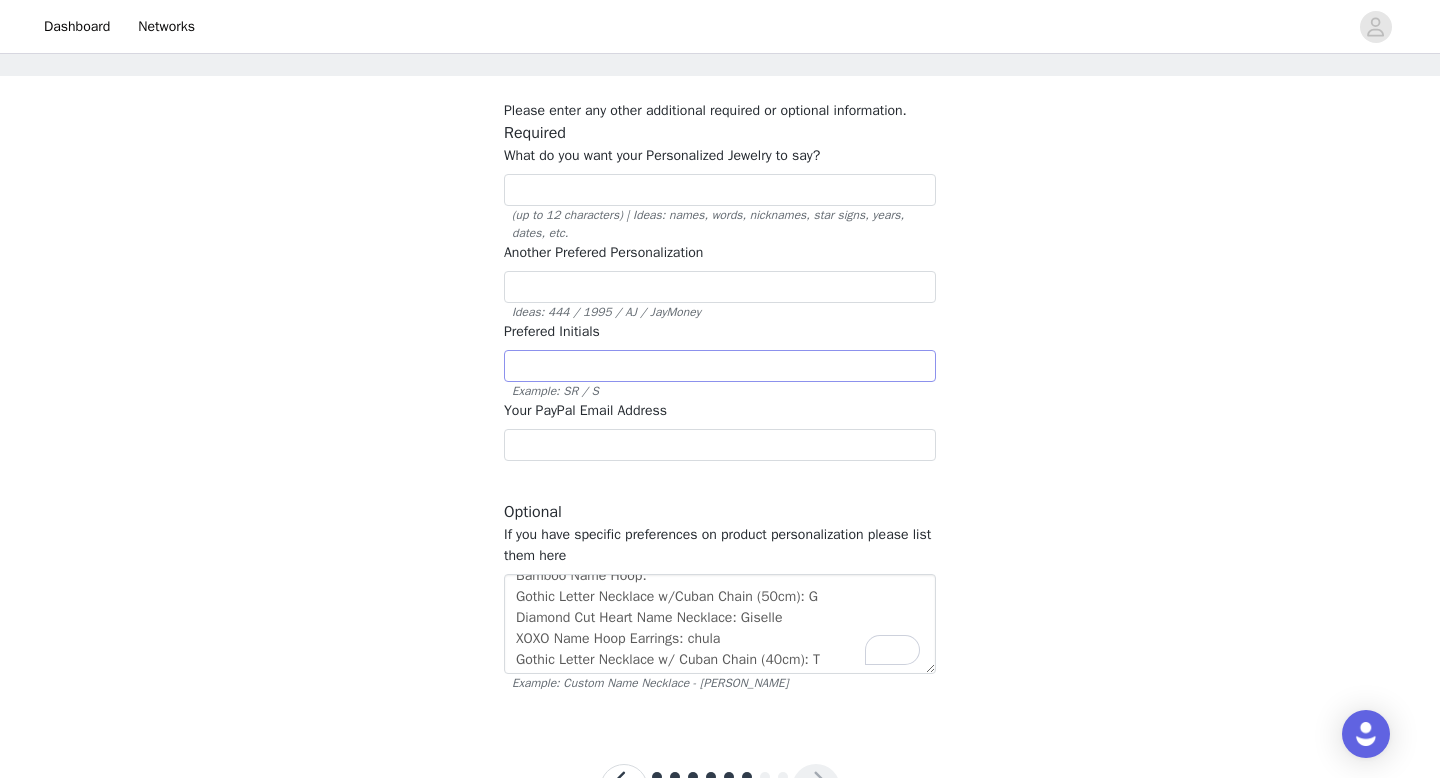 scroll, scrollTop: 167, scrollLeft: 0, axis: vertical 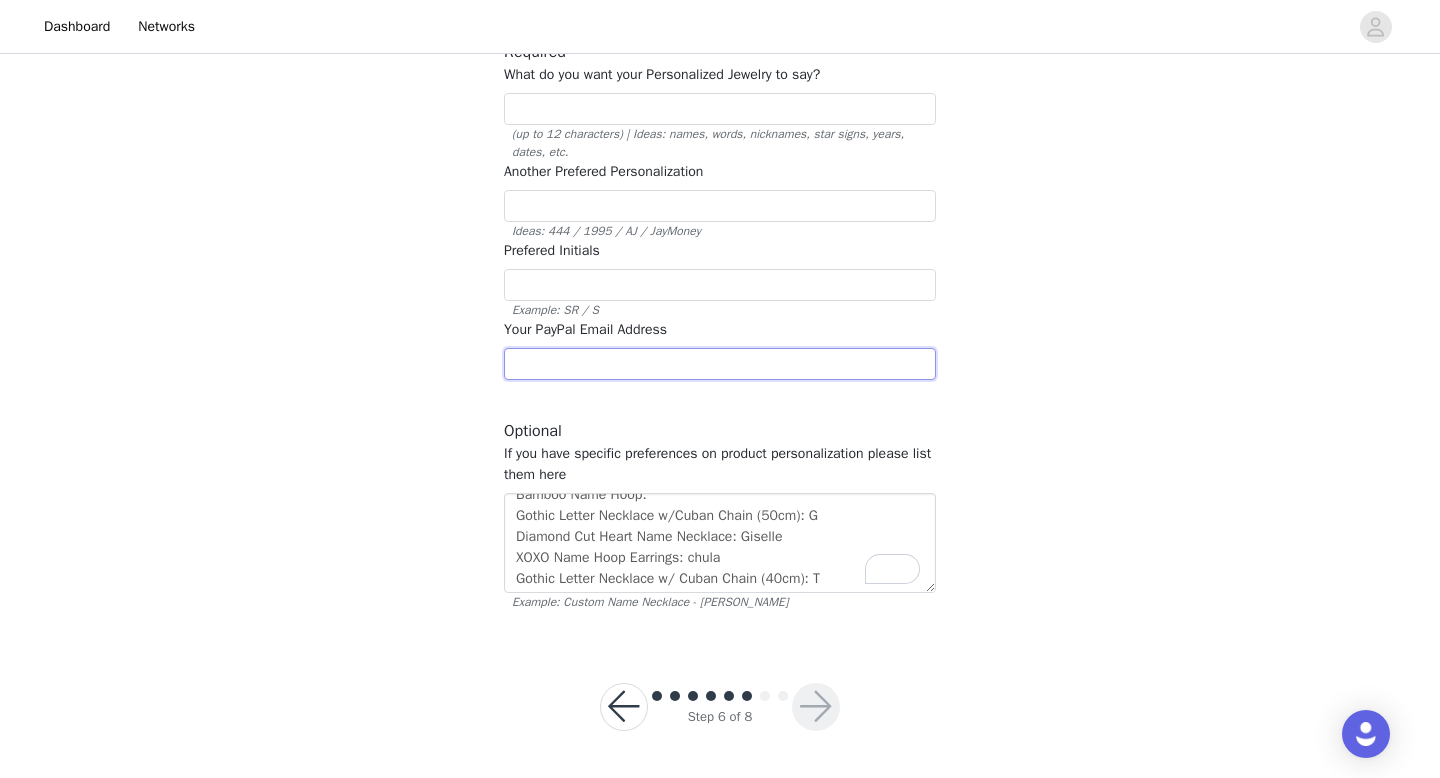 click at bounding box center (720, 364) 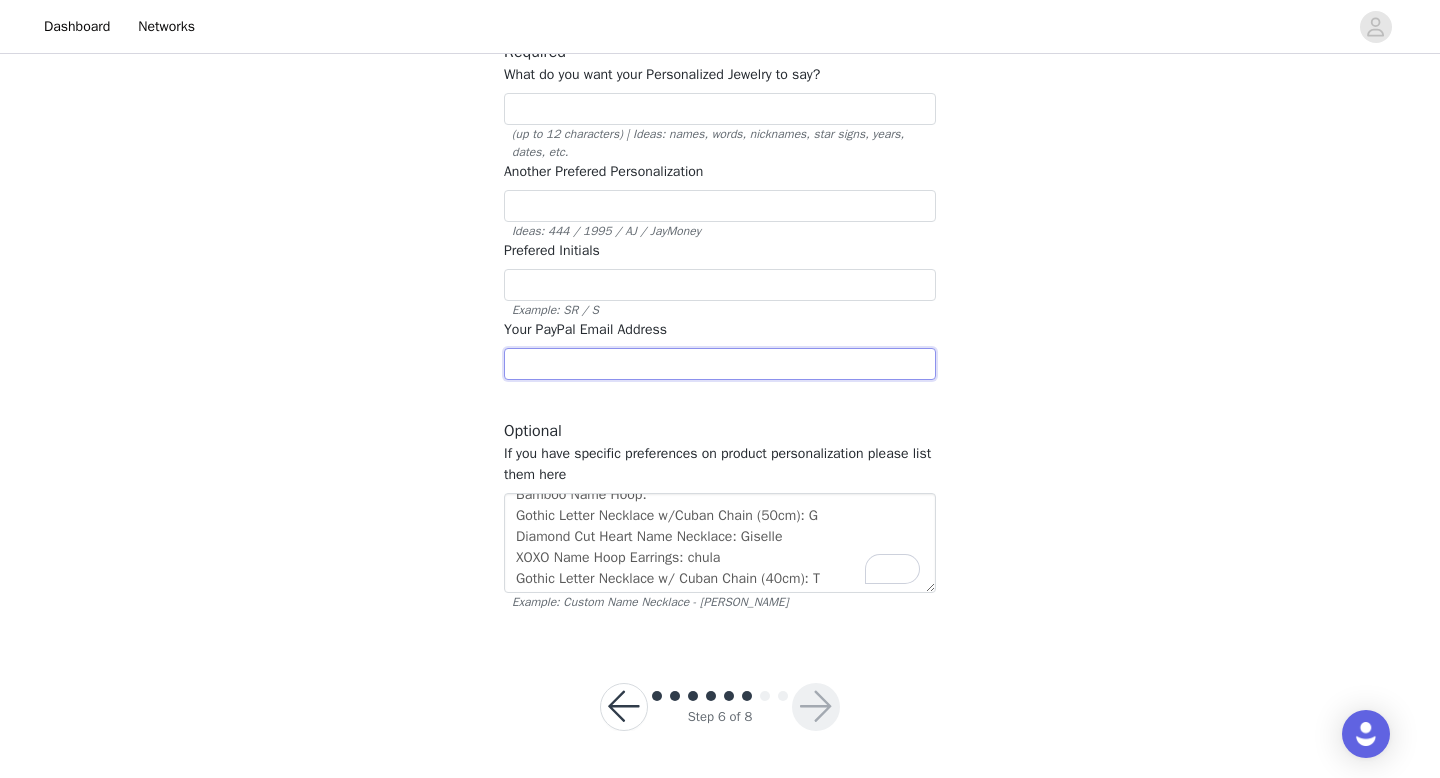 type on "[EMAIL_ADDRESS][DOMAIN_NAME]" 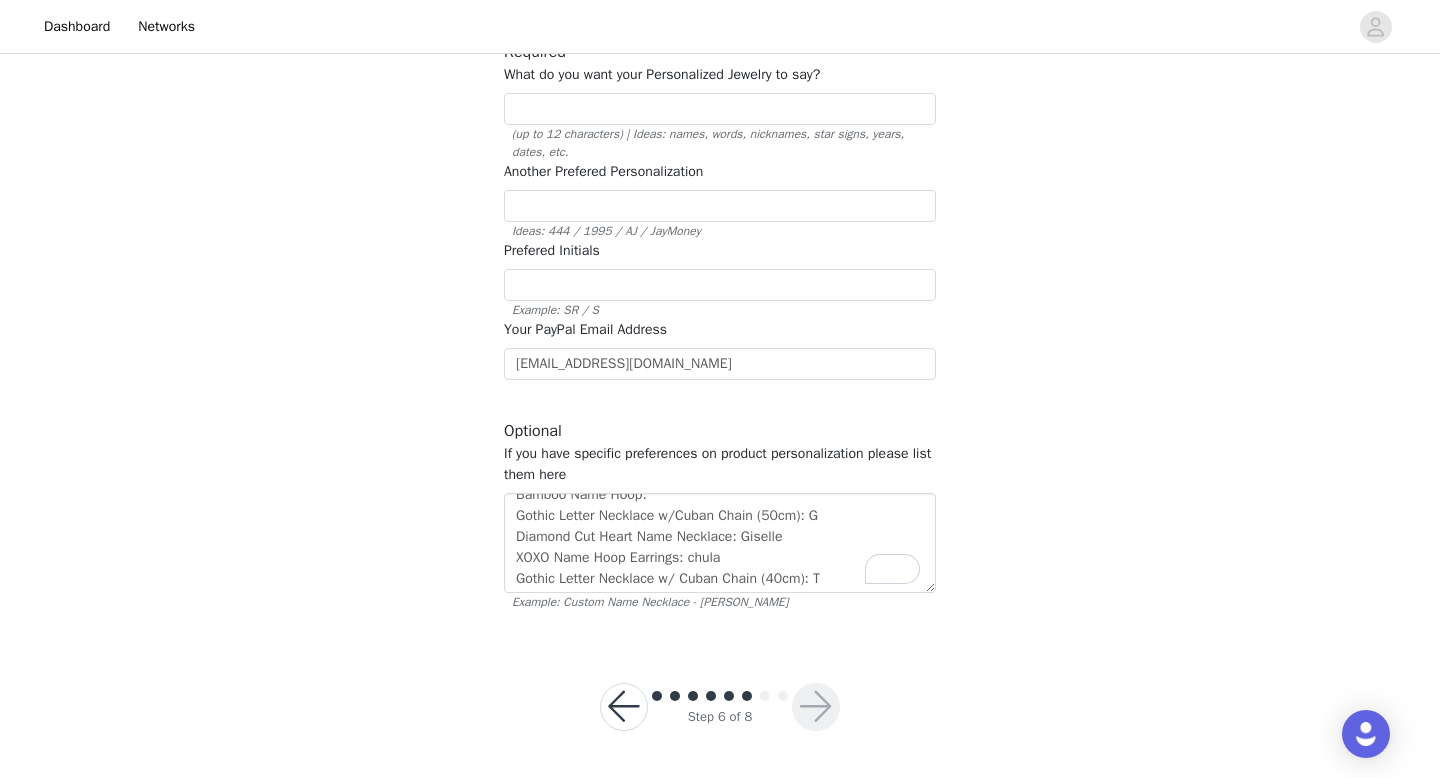click on "Please enter any other additional required or optional information.   Required   What do you want your Personalized Jewelry to say?       (up to 12 characters) | Ideas: names, words, nicknames, star signs, years, dates, etc. Another Prefered Personalization       Ideas: 444 / 1995 / AJ / JayMoney Prefered Initials       Example: SR / S Your PayPal Email Address     [EMAIL_ADDRESS][DOMAIN_NAME]       Optional   If you have specific preferences on product personalization please list them here     Bamboo Name Hoop:
Gothic Letter Necklace w/Cuban Chain (50cm): G
Diamond Cut Heart Name Necklace: Giselle
XOXO Name Hoop Earrings: chula
Gothic Letter Necklace w/ Cuban Chain (40cm): T   Example: Custom Name Necklace - [PERSON_NAME]" at bounding box center [720, 315] 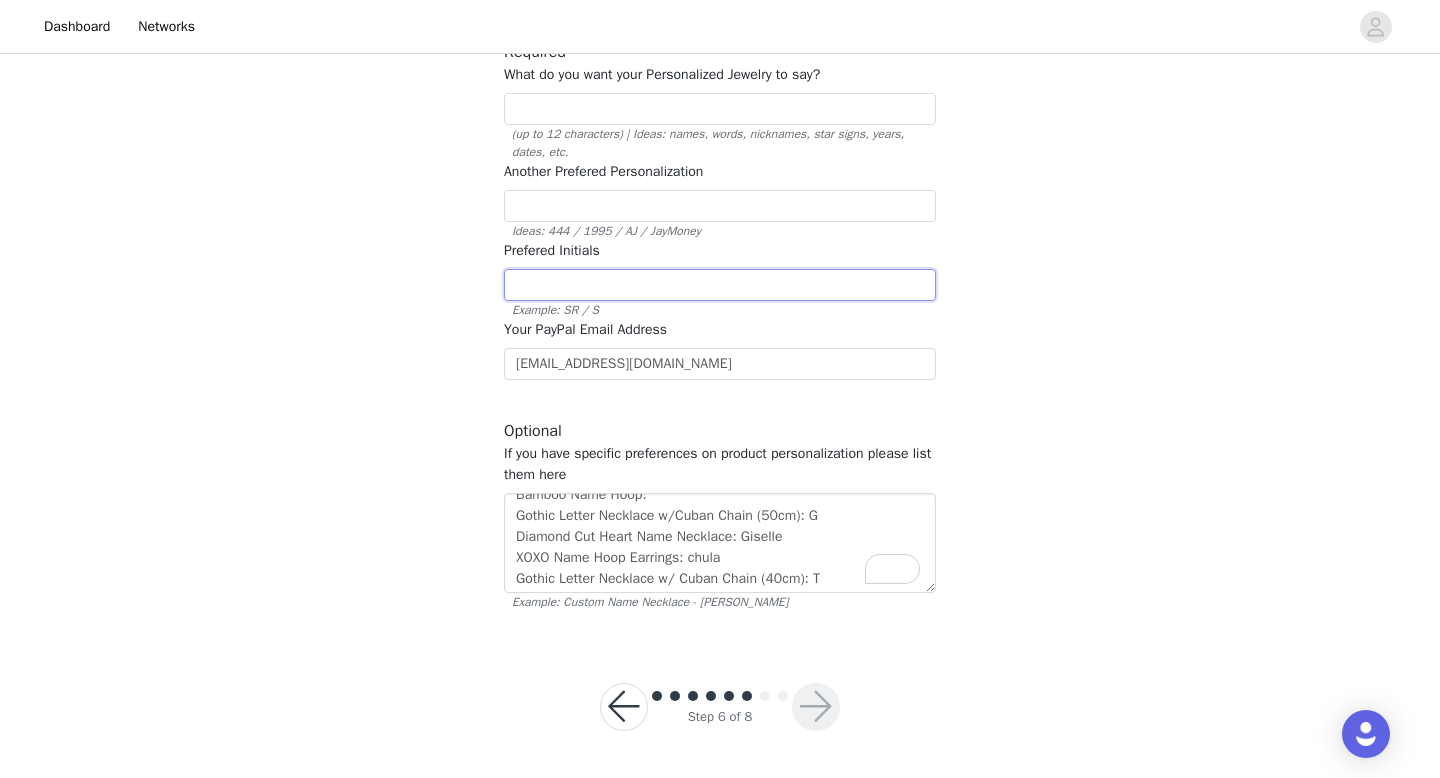 click at bounding box center [720, 285] 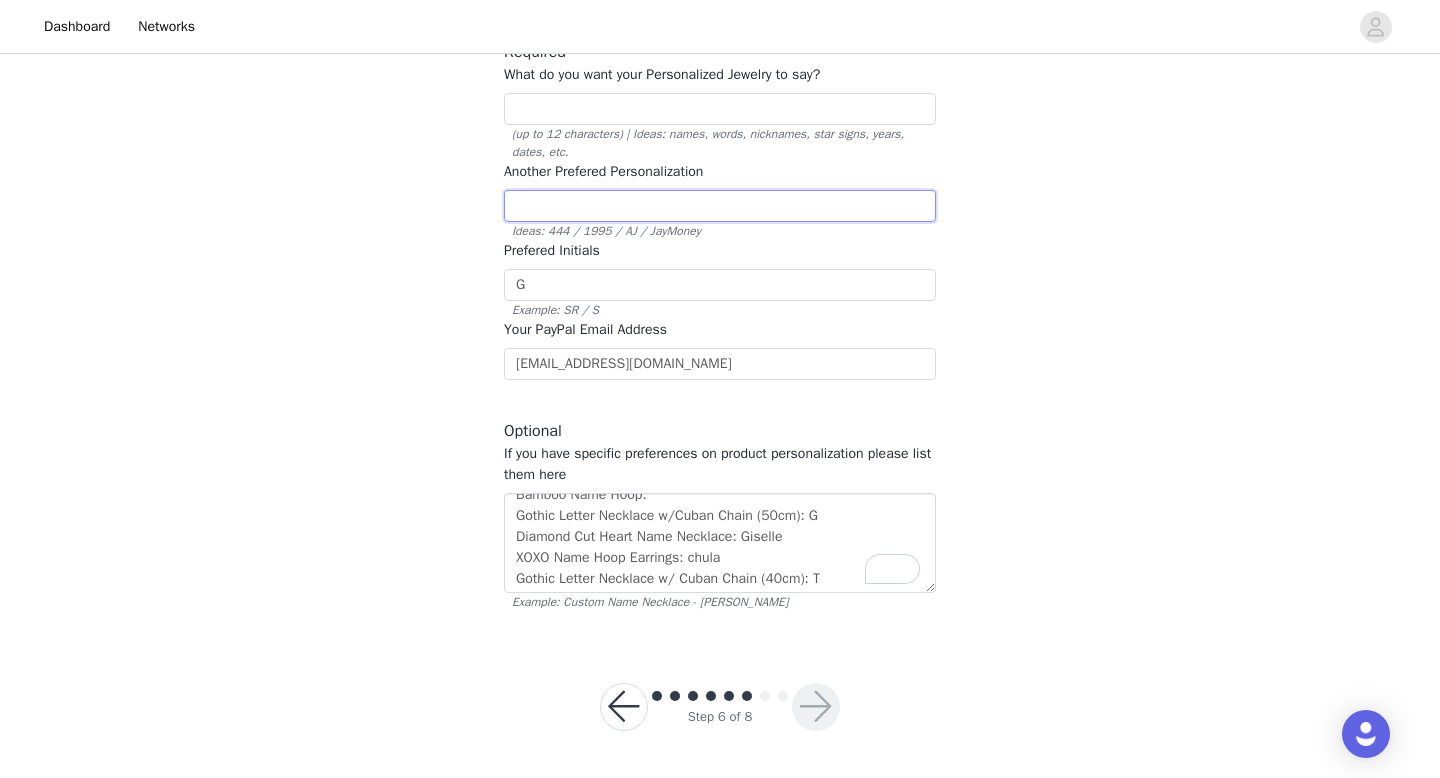 click at bounding box center [720, 206] 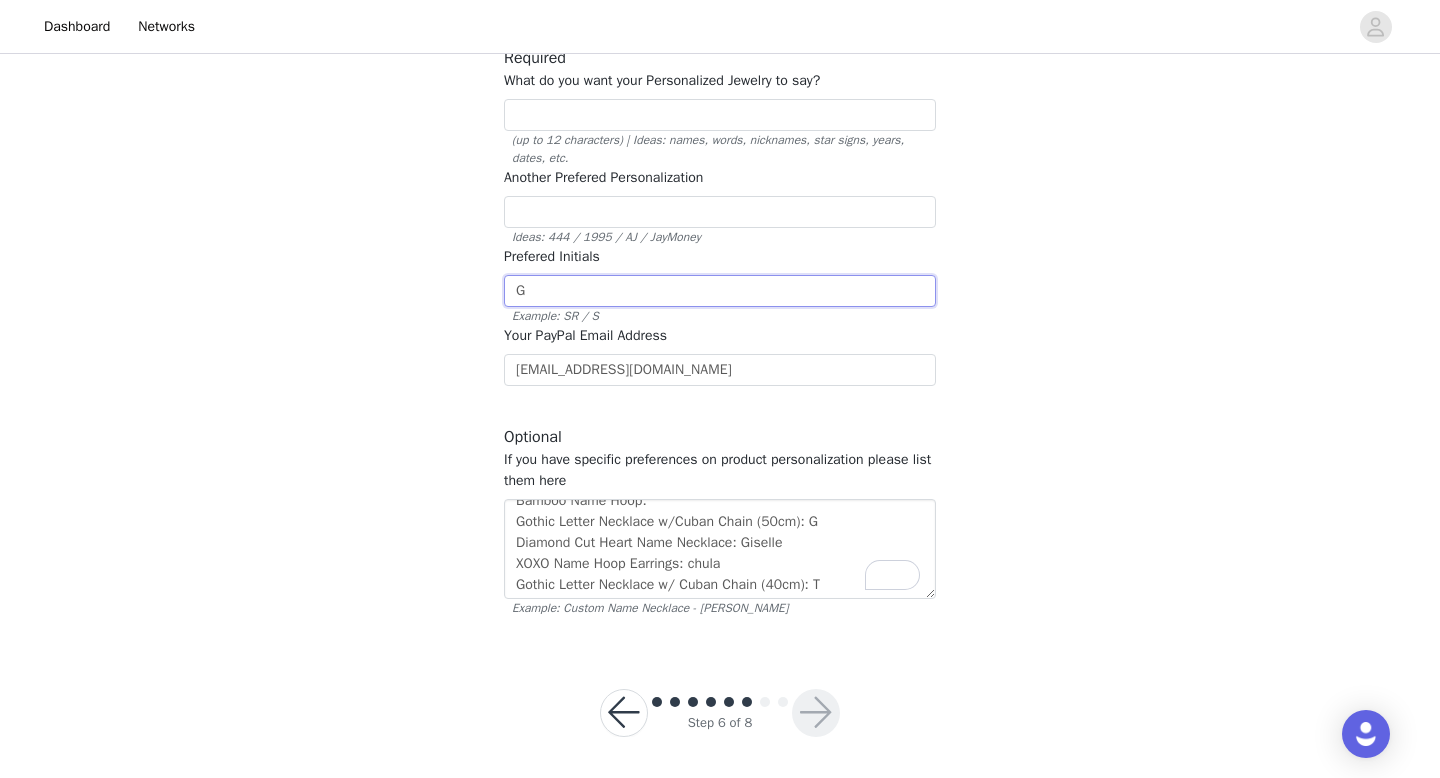 click on "G" at bounding box center (720, 291) 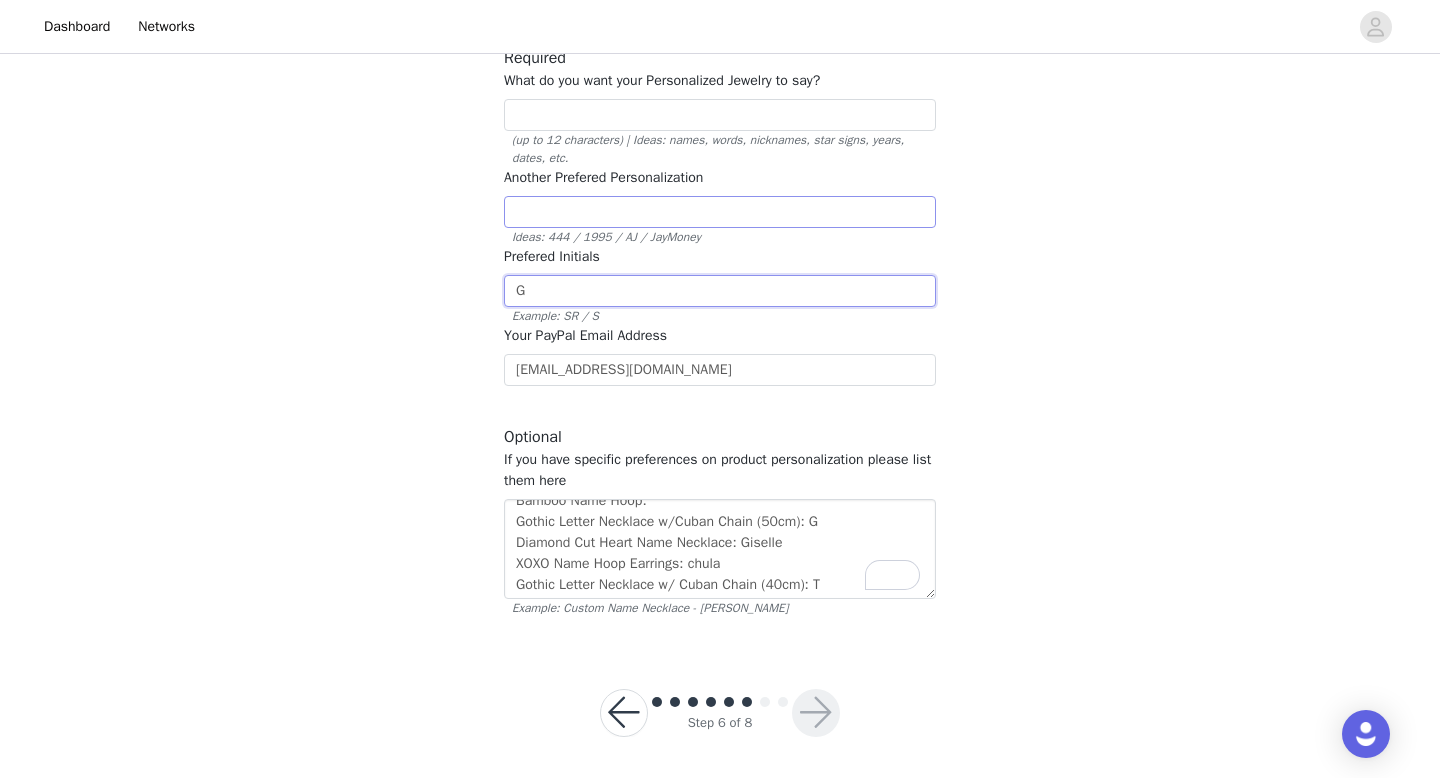type on "G" 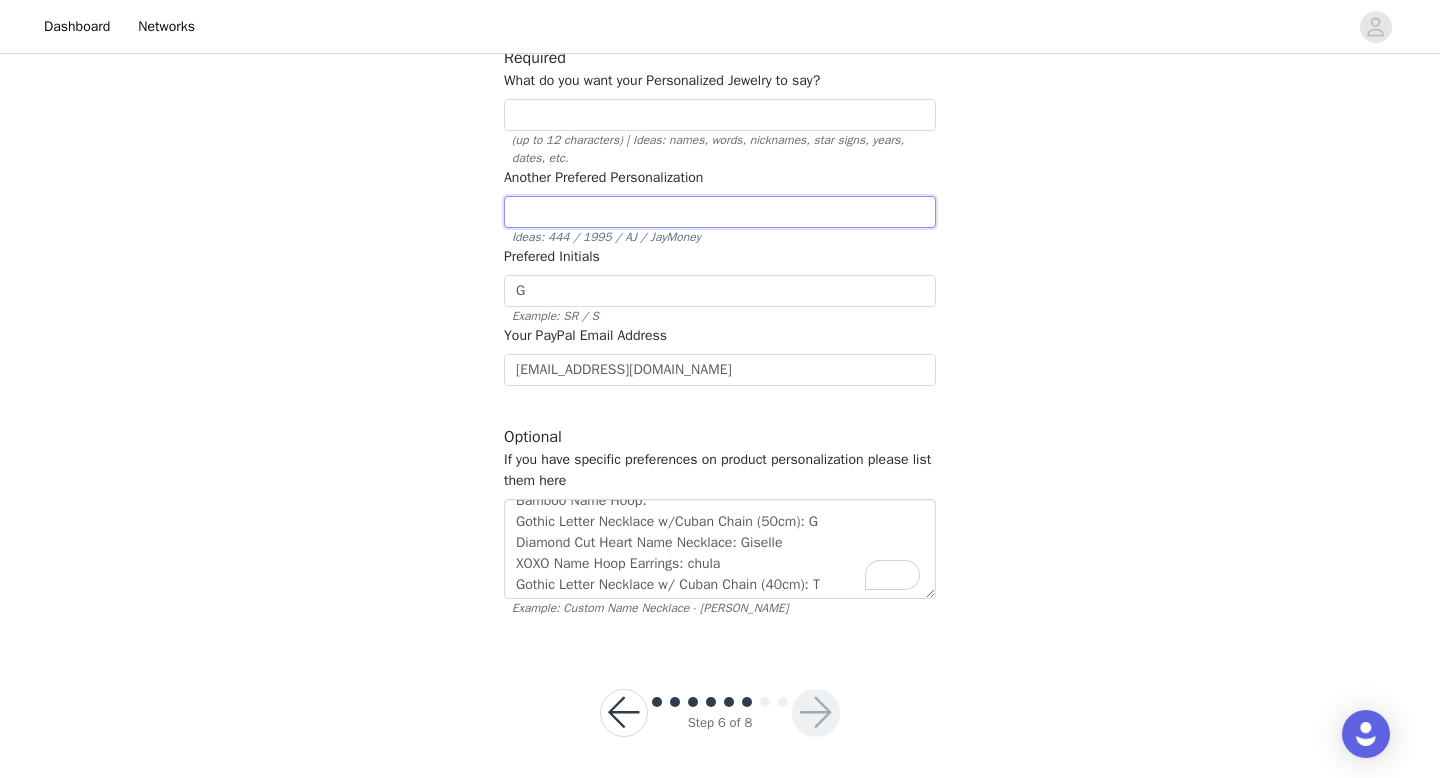 click at bounding box center (720, 212) 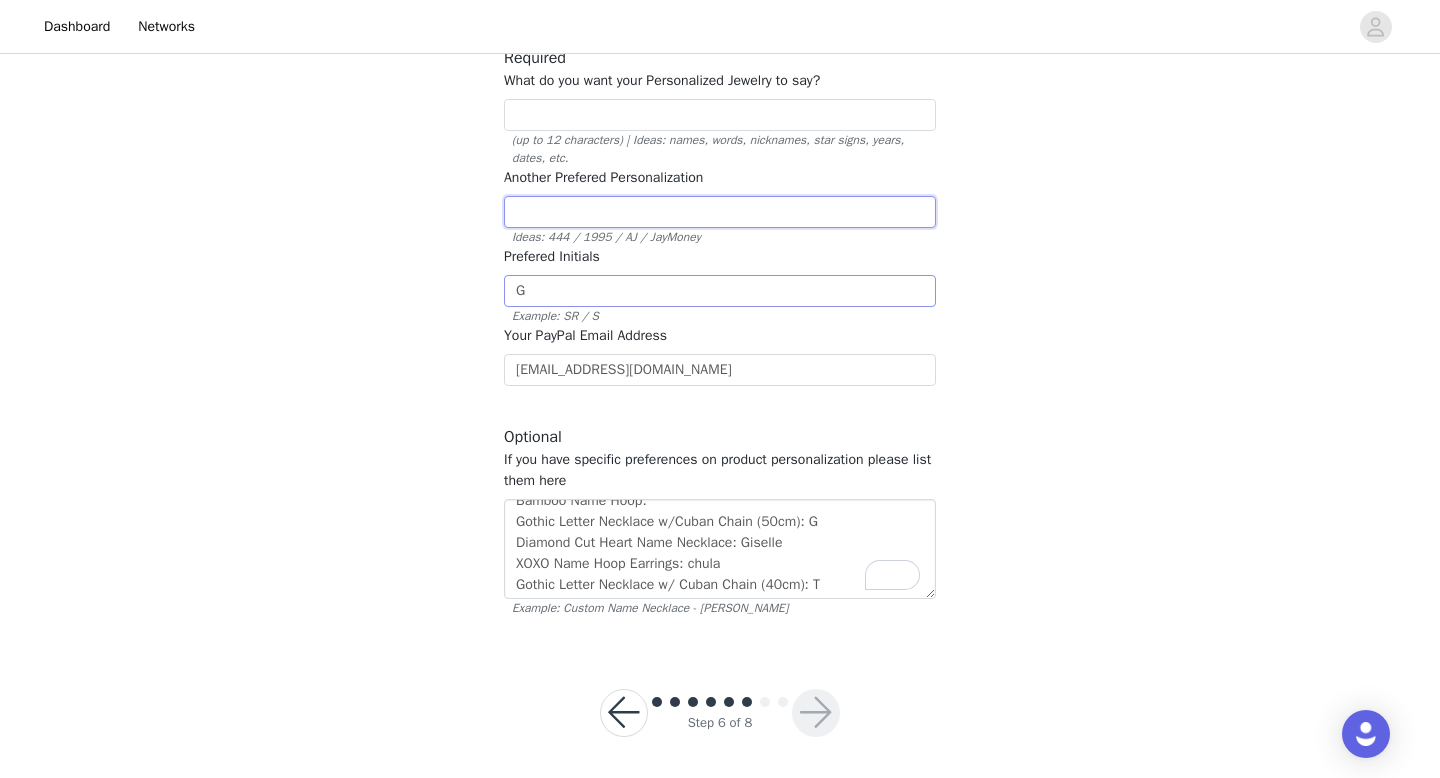 type on "s" 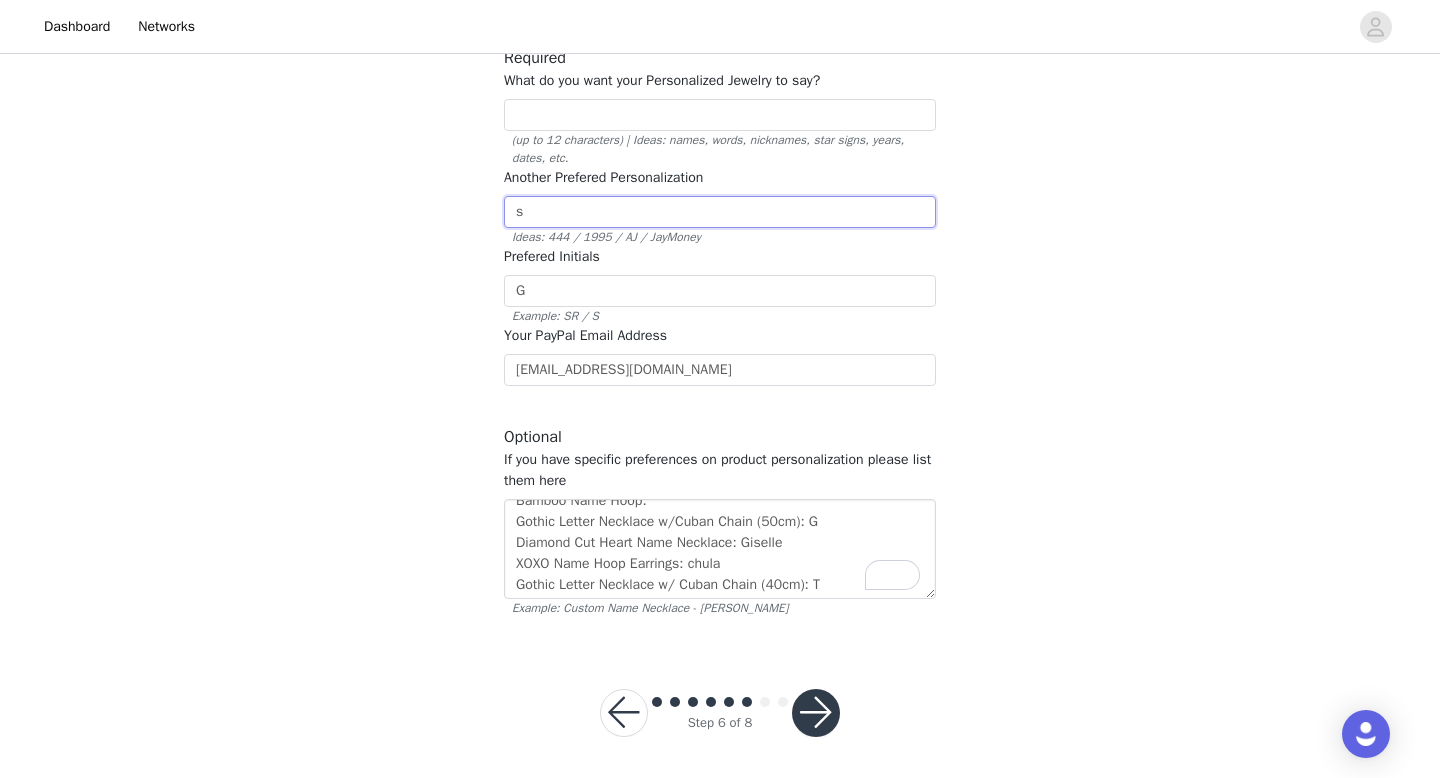type 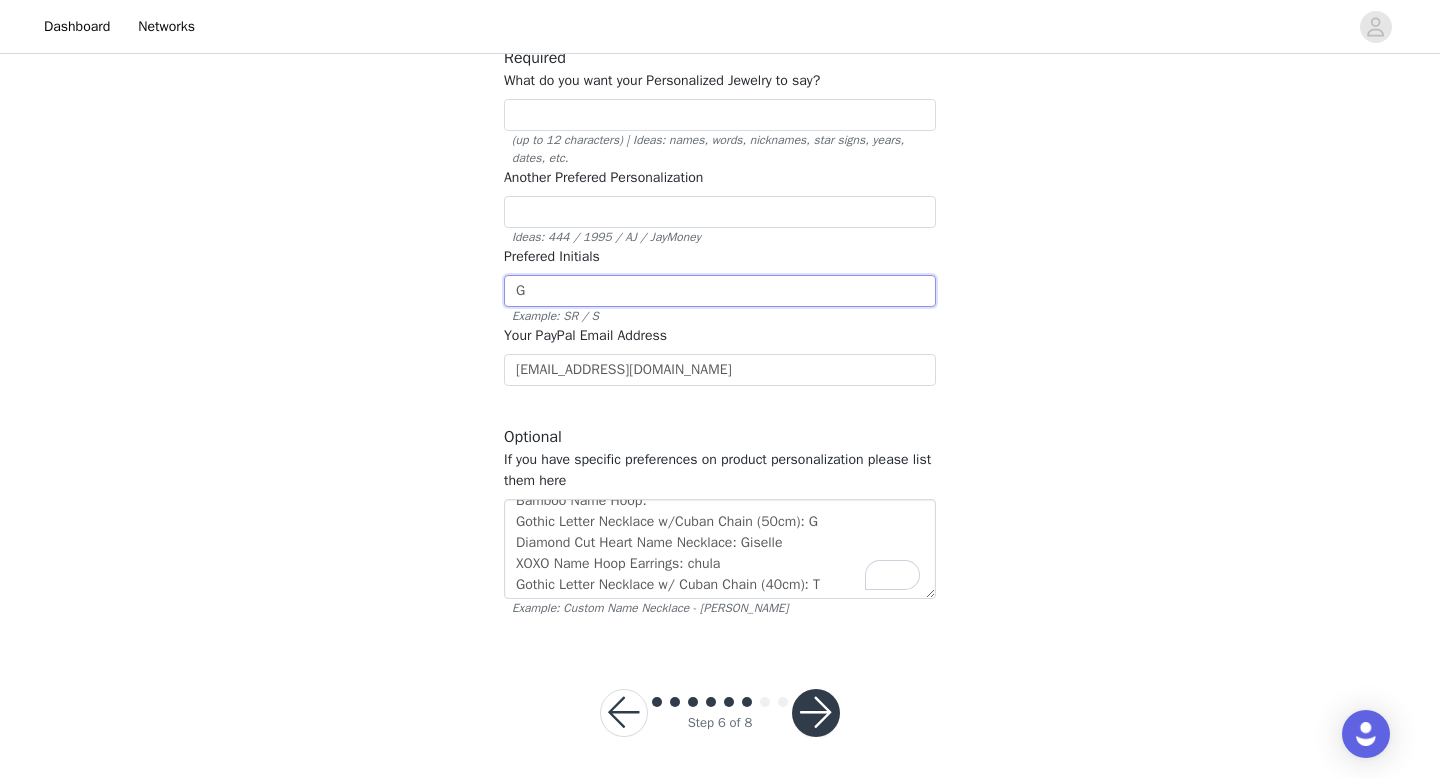 click on "G" at bounding box center [720, 291] 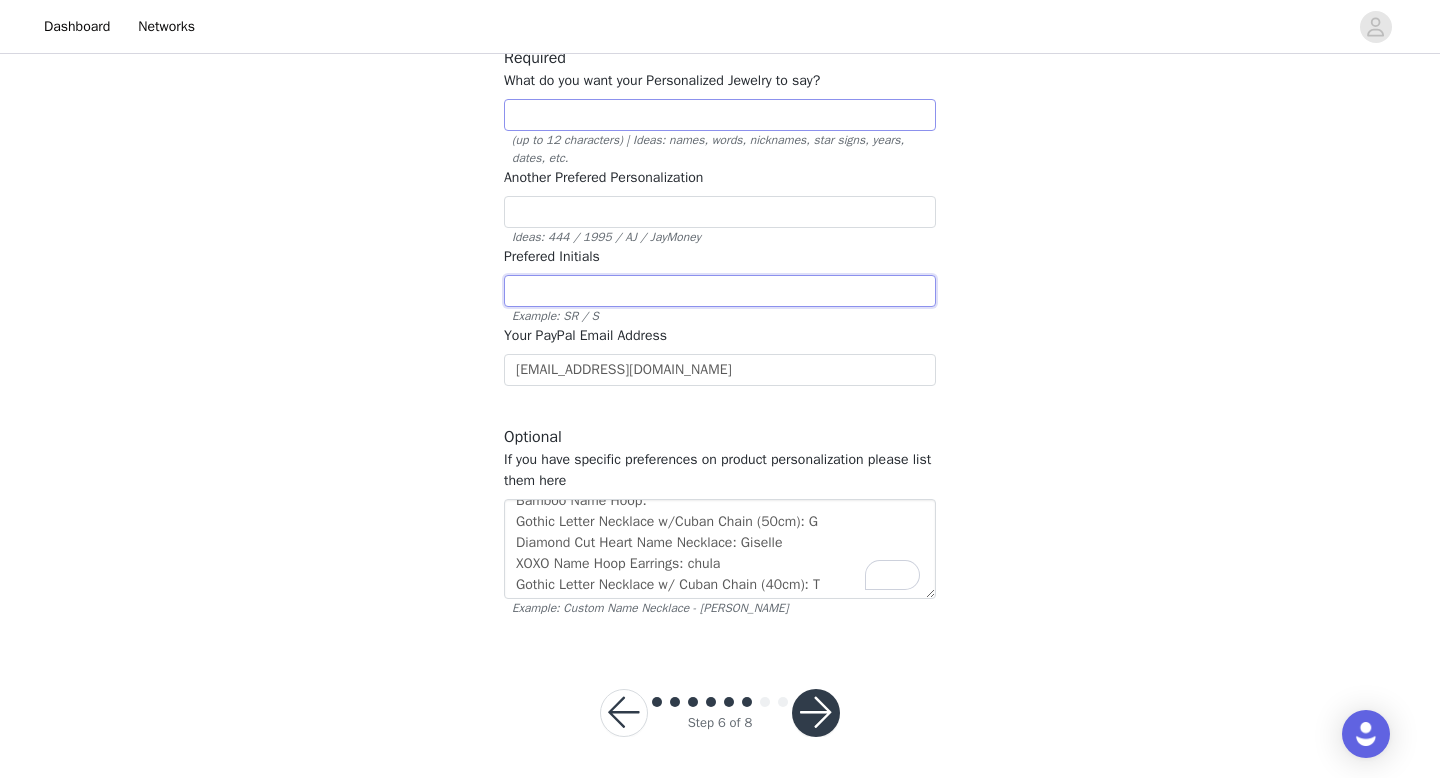 type 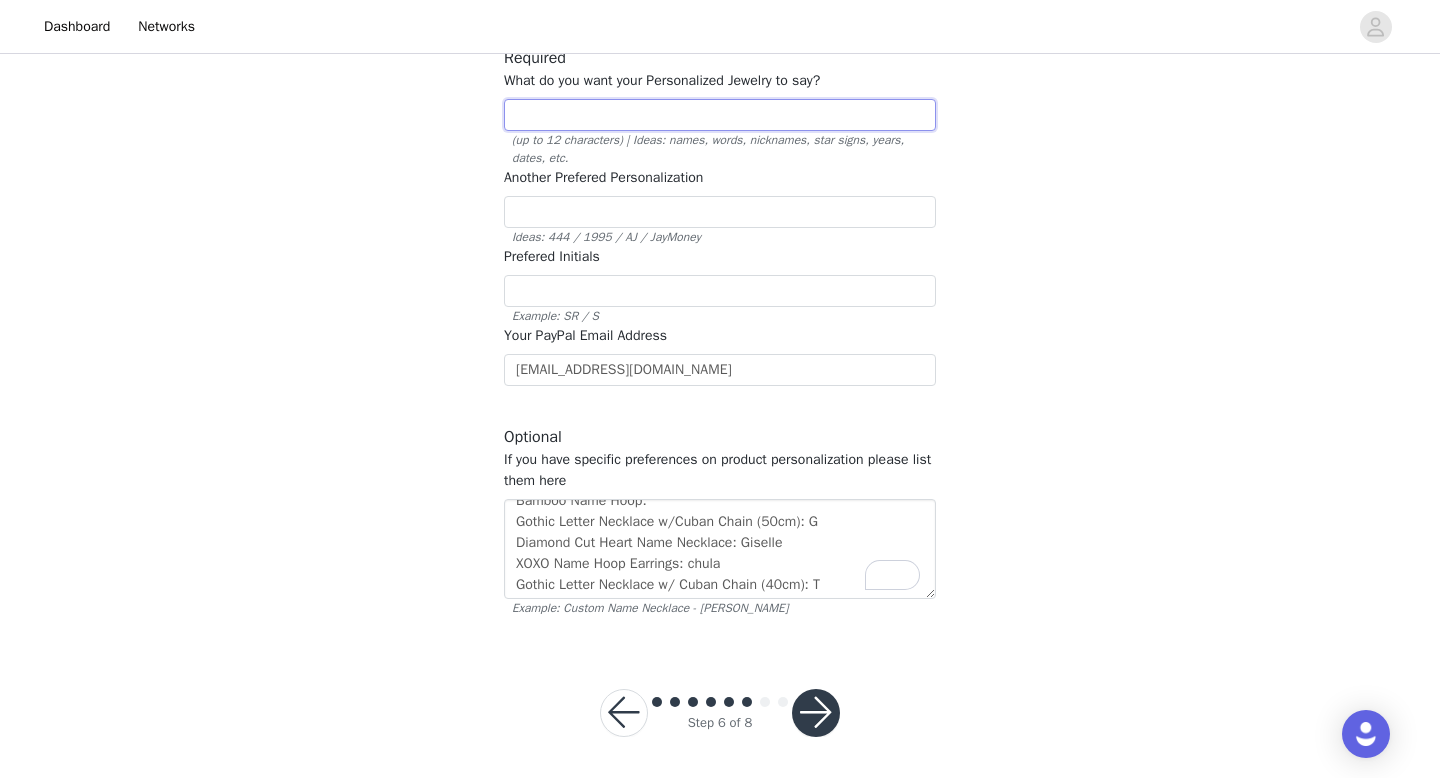 click at bounding box center (720, 115) 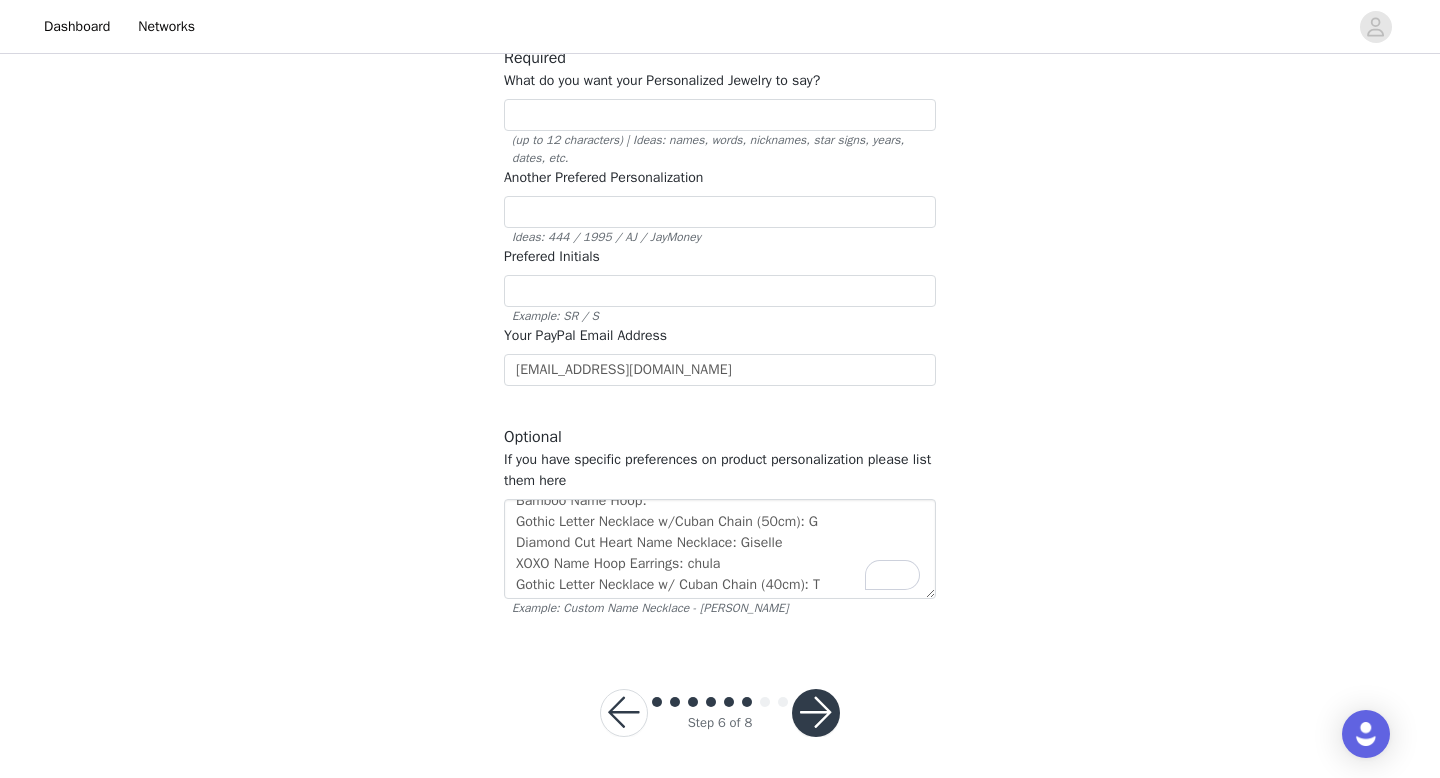 click on "STEP 6 OF 8
Additional Information
Please enter any other additional required or optional information.   Required   What do you want your Personalized Jewelry to say?       (up to 12 characters) | Ideas: names, words, nicknames, star signs, years, dates, etc. Another Prefered Personalization       Ideas: 444 / 1995 / AJ / JayMoney Prefered Initials       Example: SR / S Your PayPal Email Address     [EMAIL_ADDRESS][DOMAIN_NAME]       Optional   If you have specific preferences on product personalization please list them here     Bamboo Name Hoop:
Gothic Letter Necklace w/Cuban Chain (50cm): G
Diamond Cut Heart Name Necklace: Giselle
XOXO Name Hoop Earrings: chula
Gothic Letter Necklace w/ Cuban Chain (40cm): T   Example: Custom Name Necklace - [PERSON_NAME]" at bounding box center (720, 269) 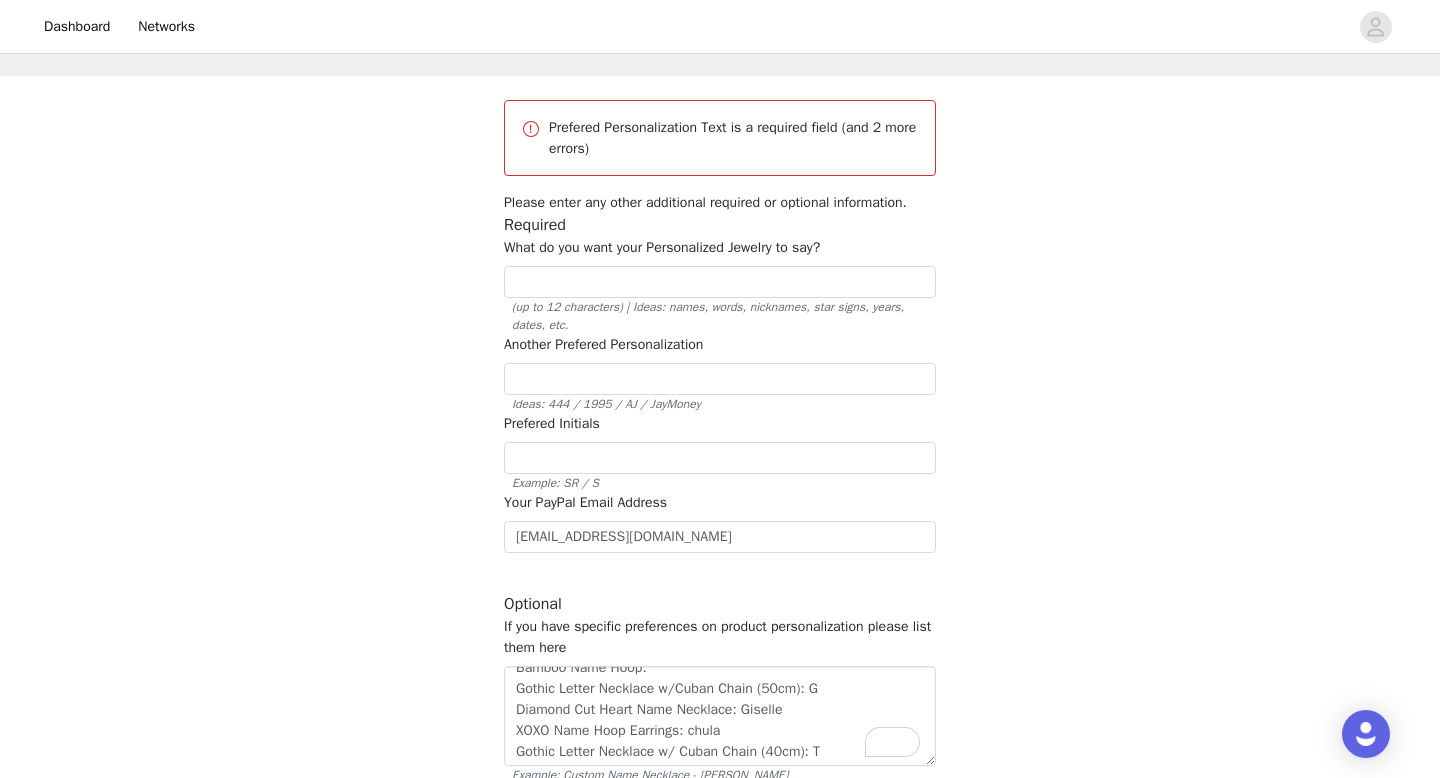scroll, scrollTop: 88, scrollLeft: 0, axis: vertical 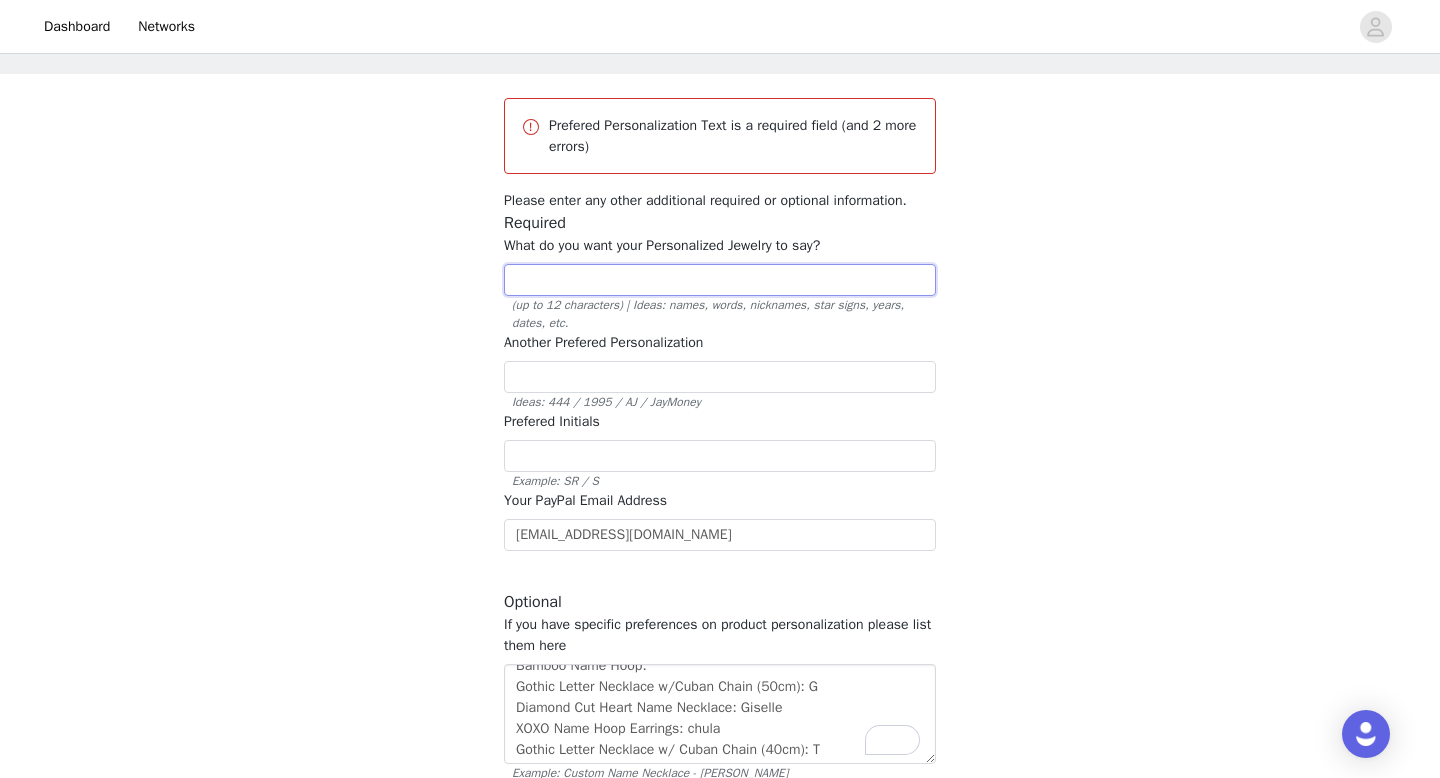 click at bounding box center [720, 280] 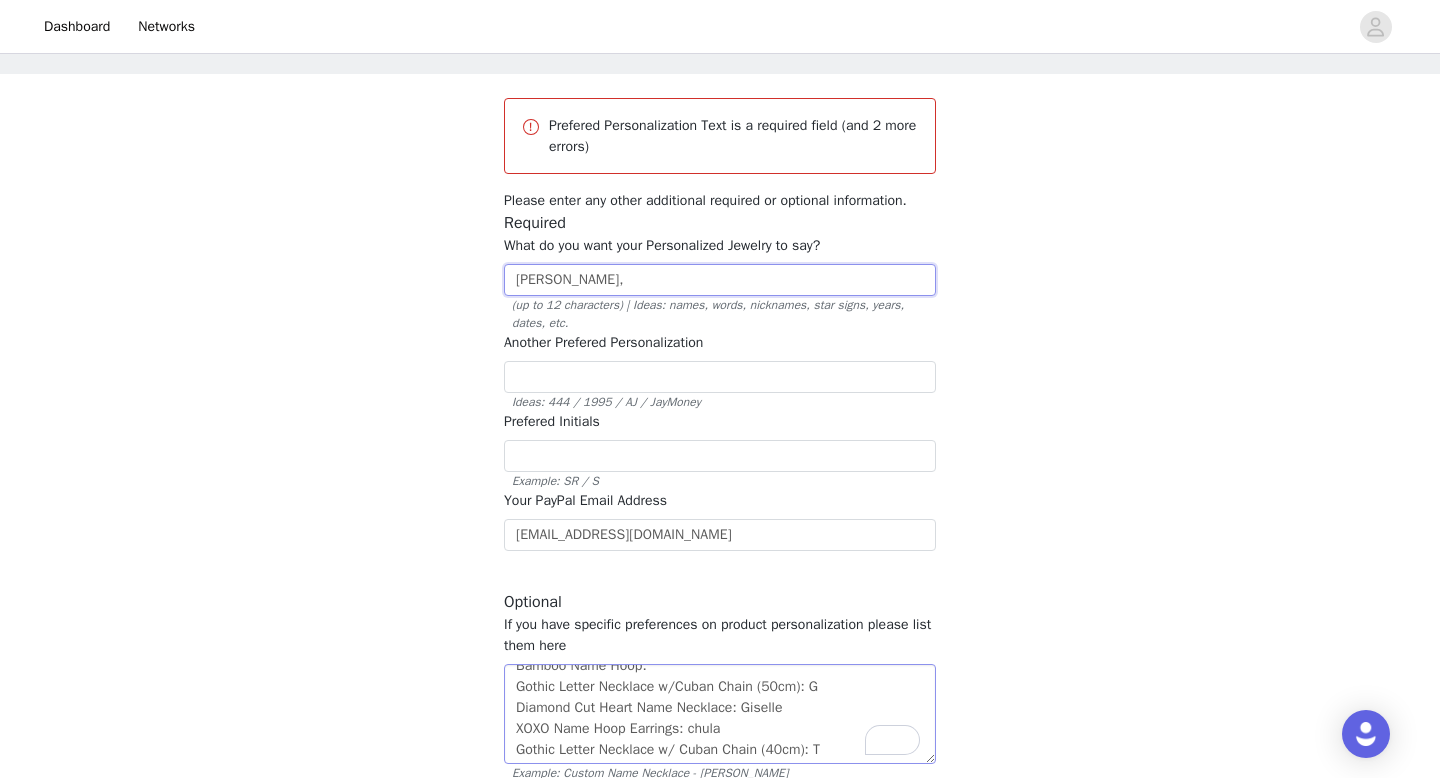 scroll, scrollTop: 0, scrollLeft: 0, axis: both 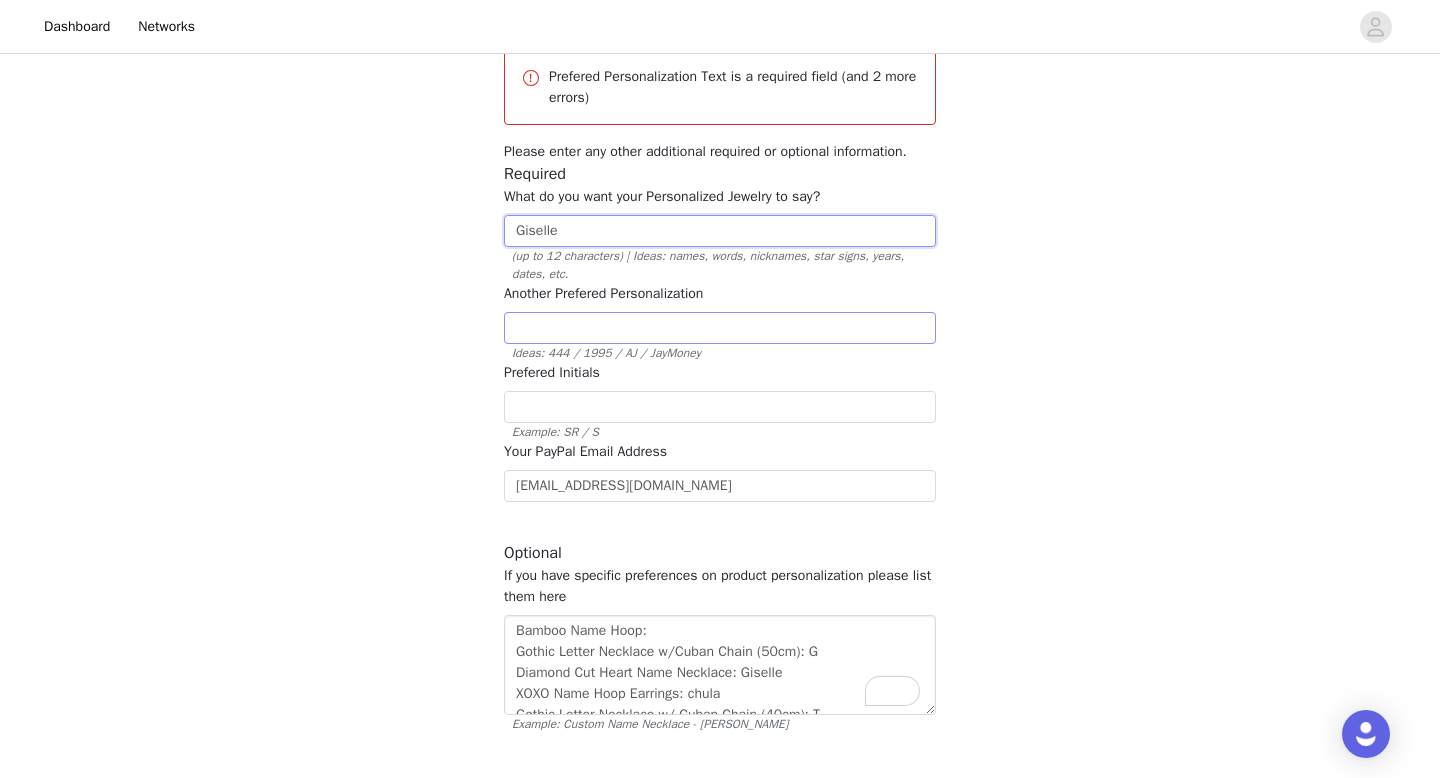 type on "Giselle" 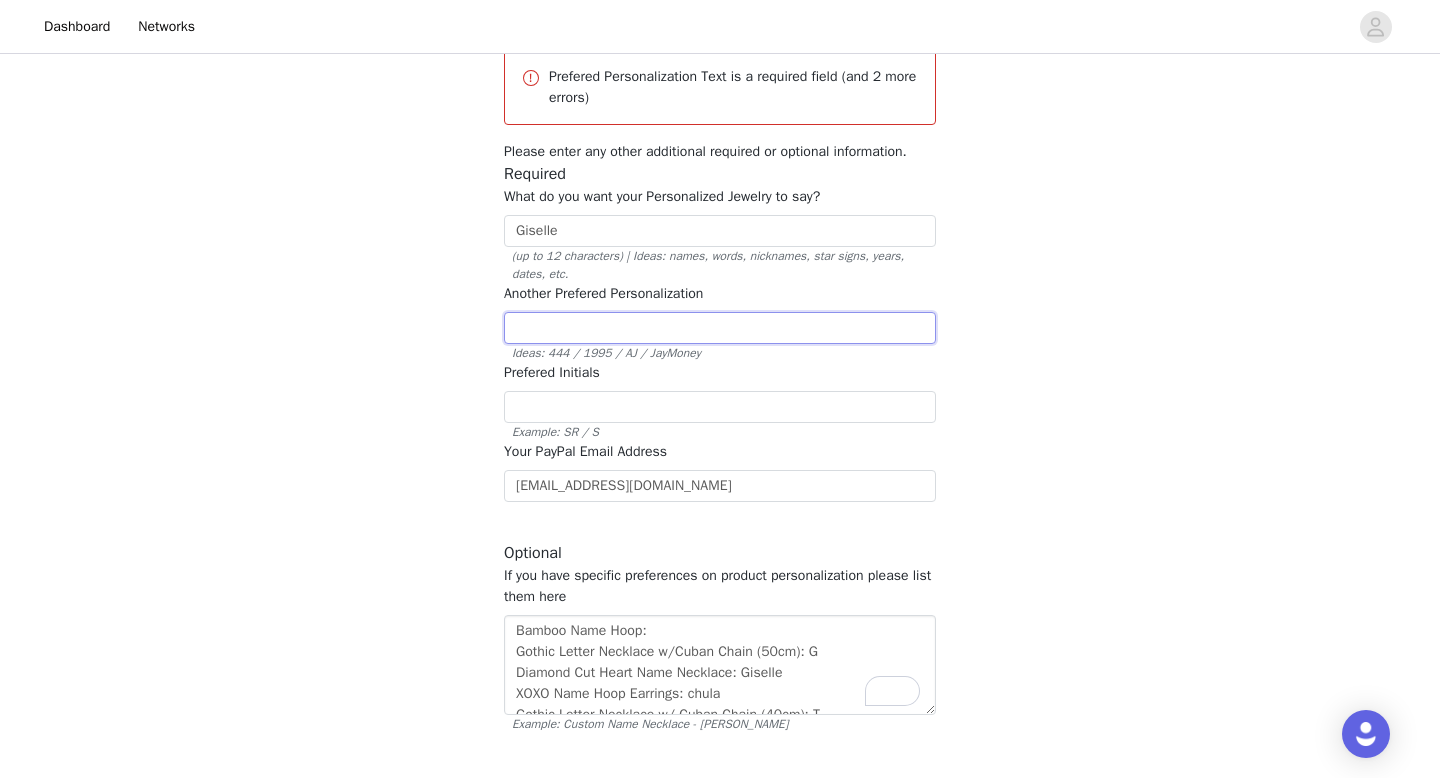 click at bounding box center (720, 328) 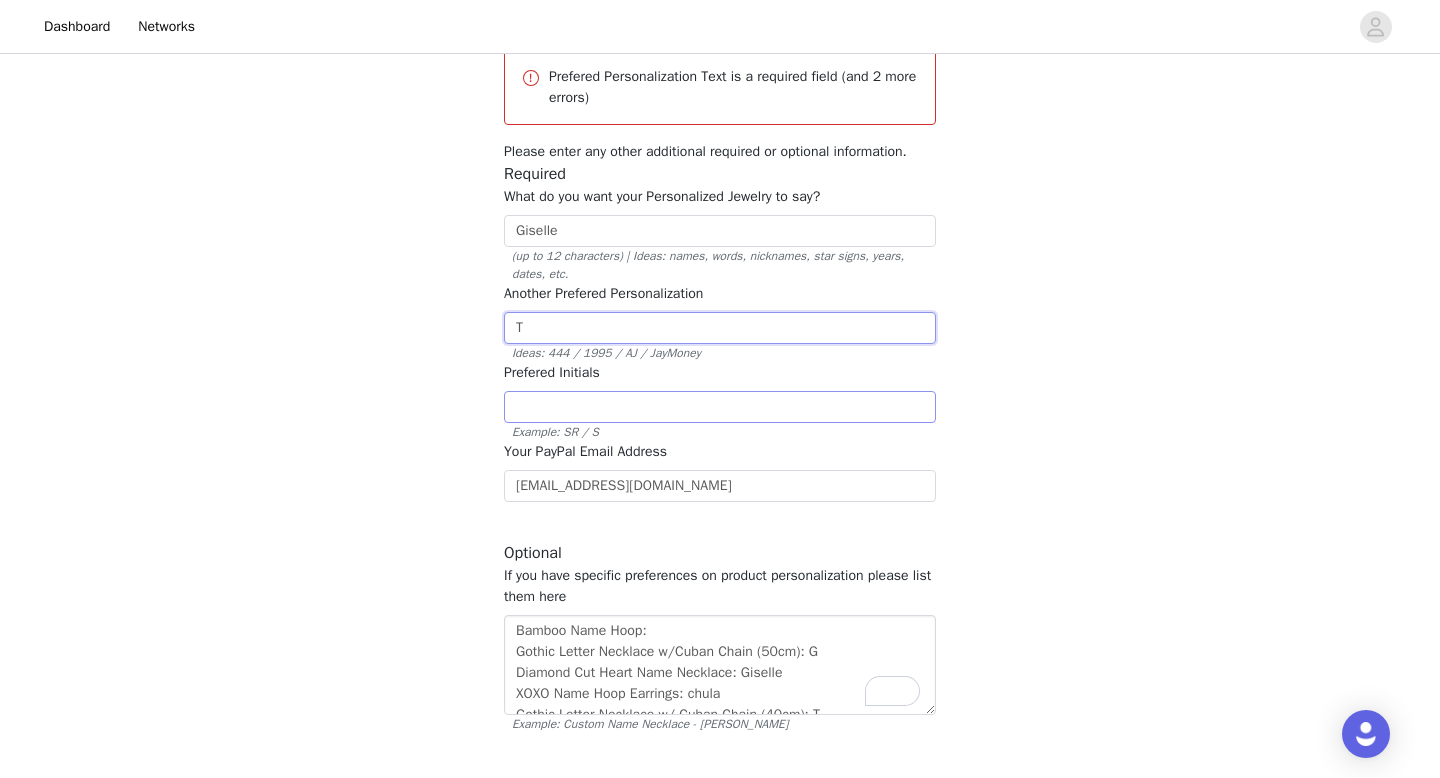 type on "T" 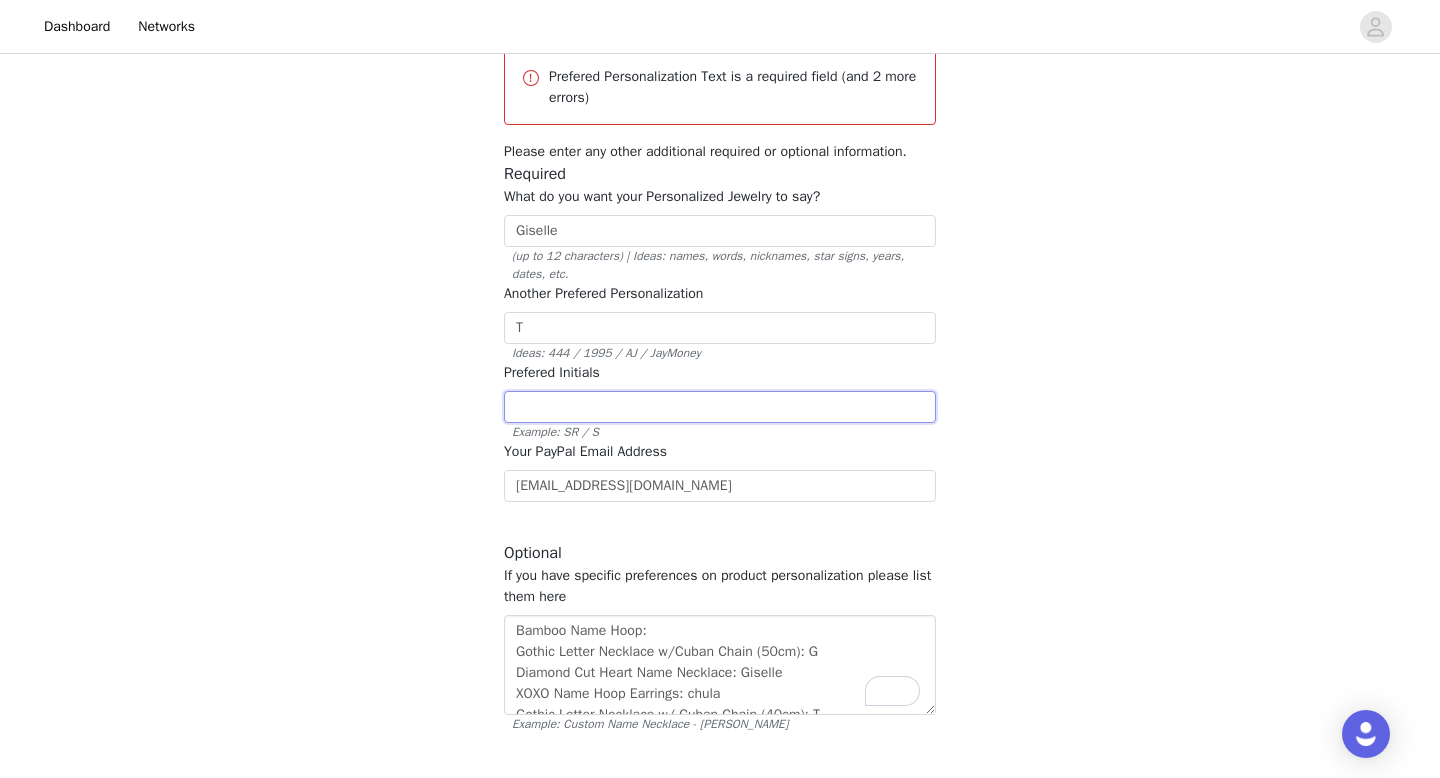 click at bounding box center (720, 407) 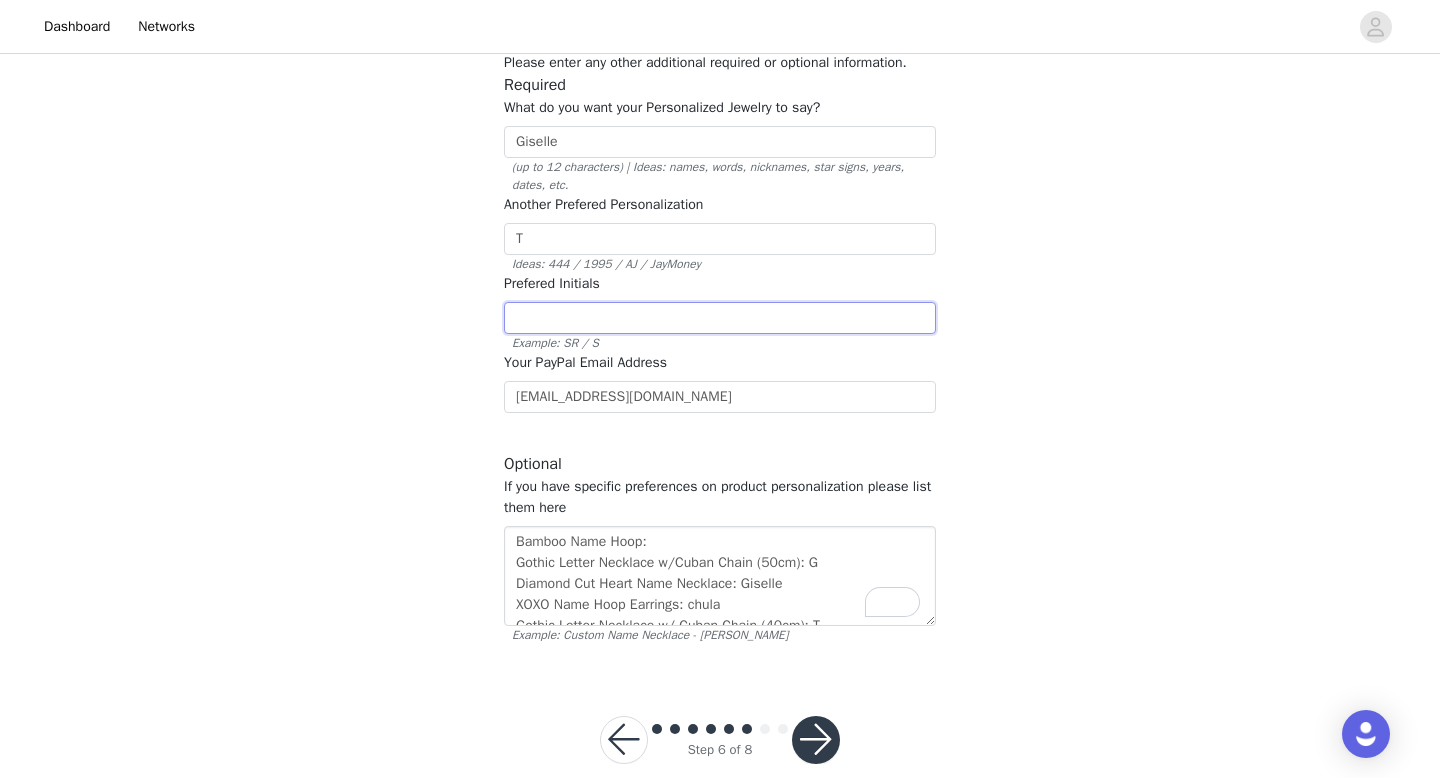scroll, scrollTop: 225, scrollLeft: 0, axis: vertical 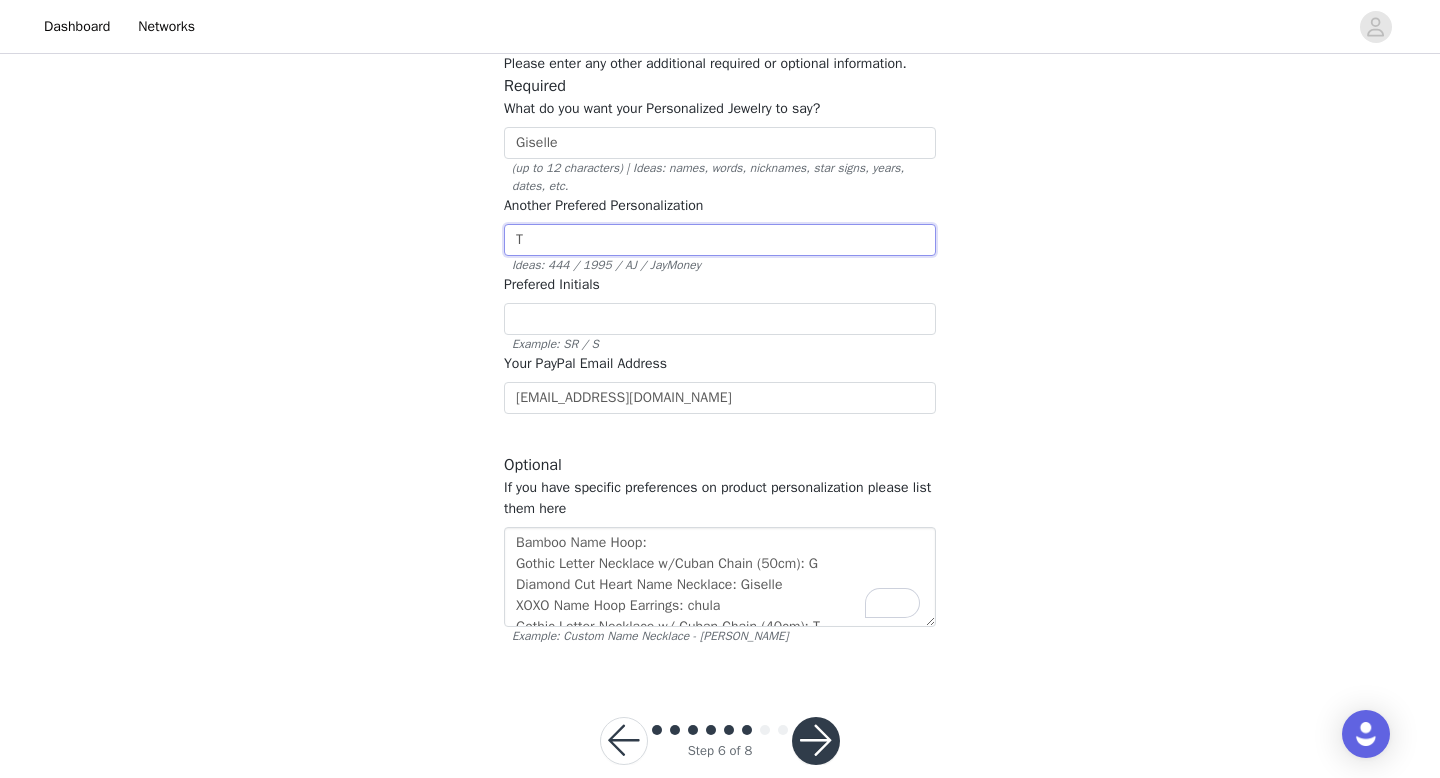 click on "T" at bounding box center [720, 240] 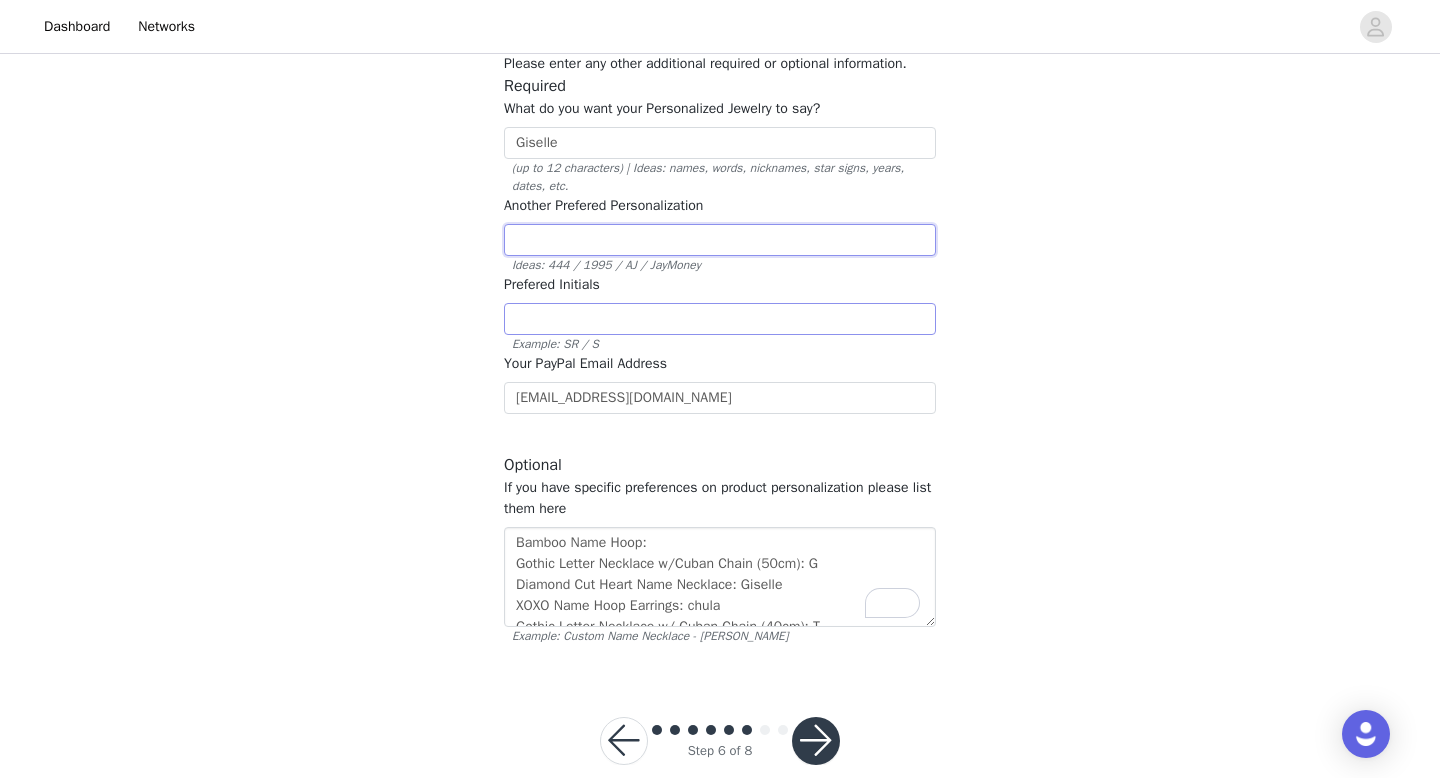 type 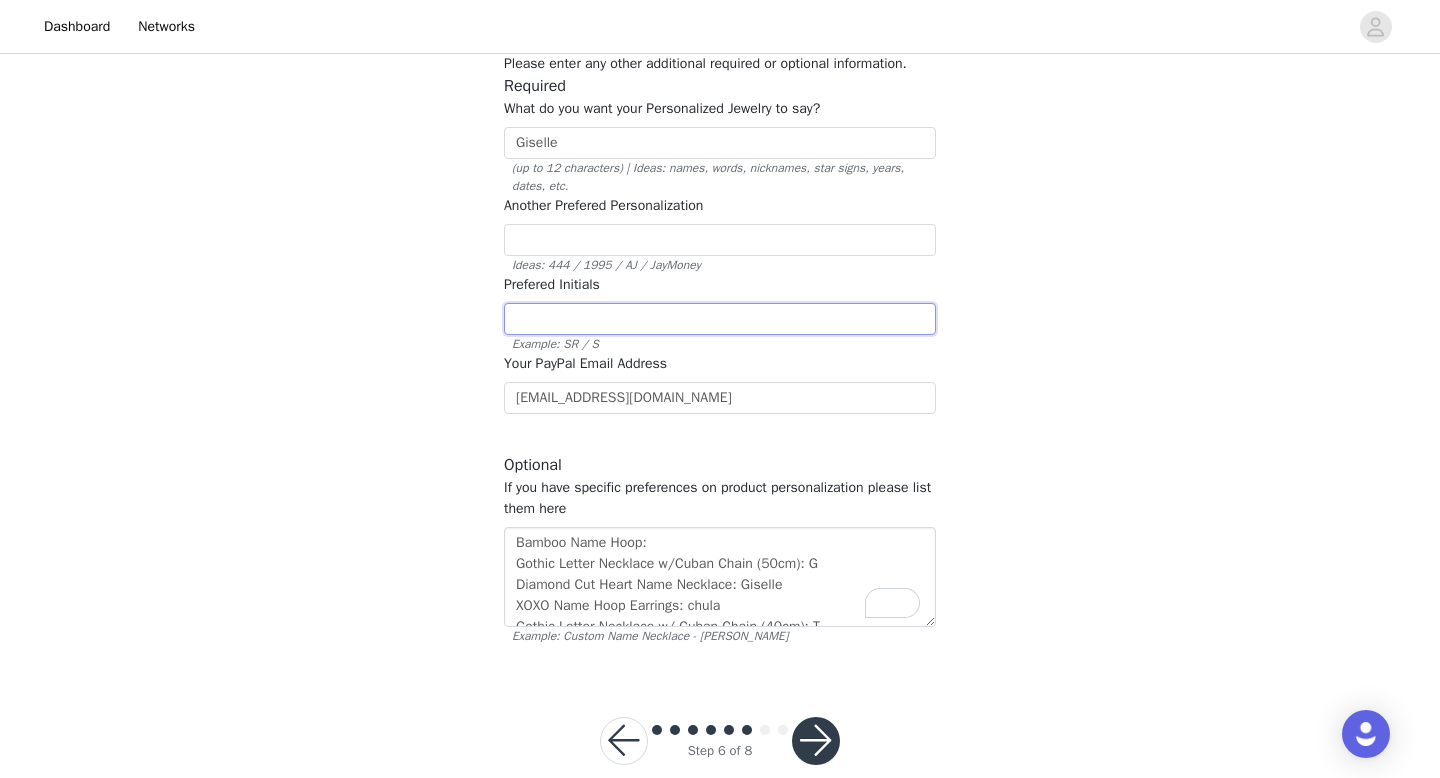 click at bounding box center [720, 319] 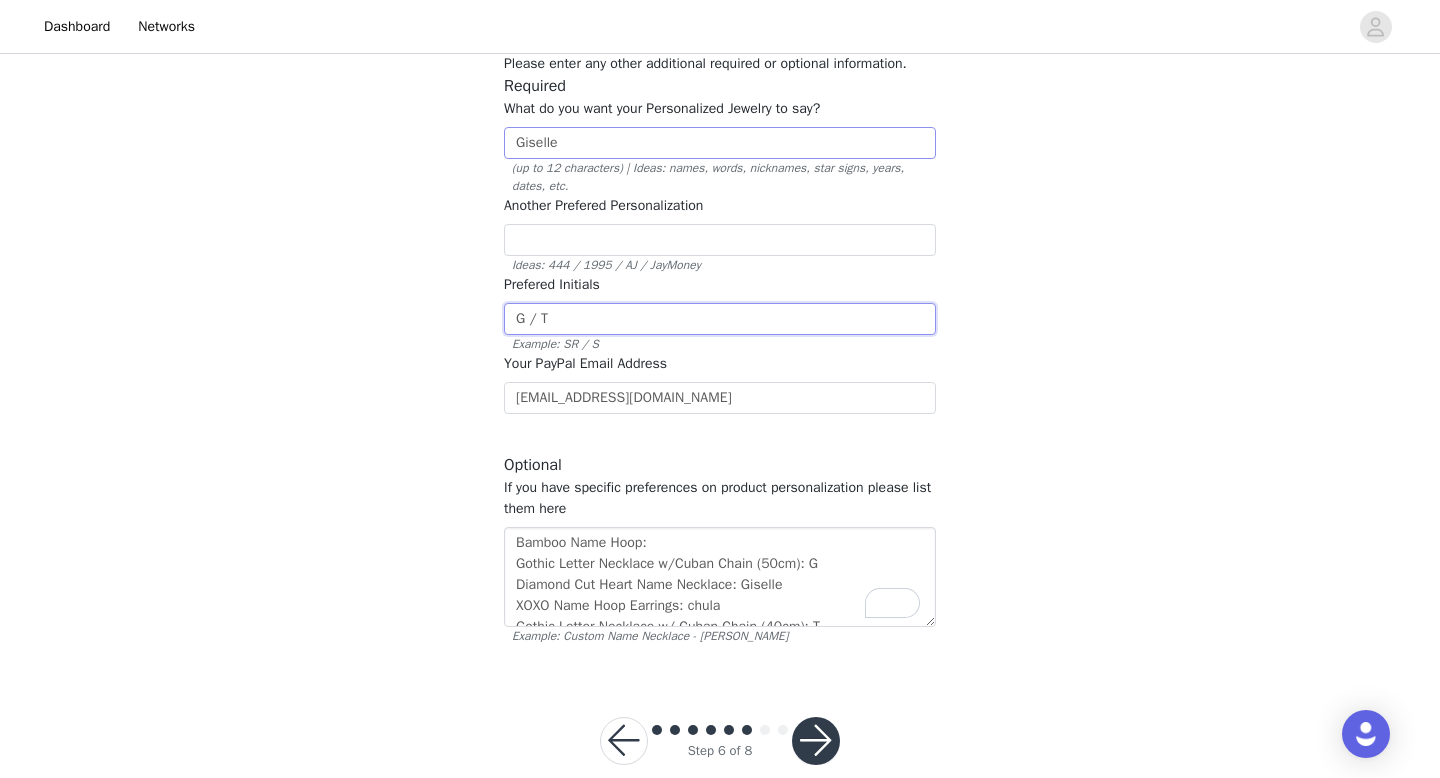 type on "G / T" 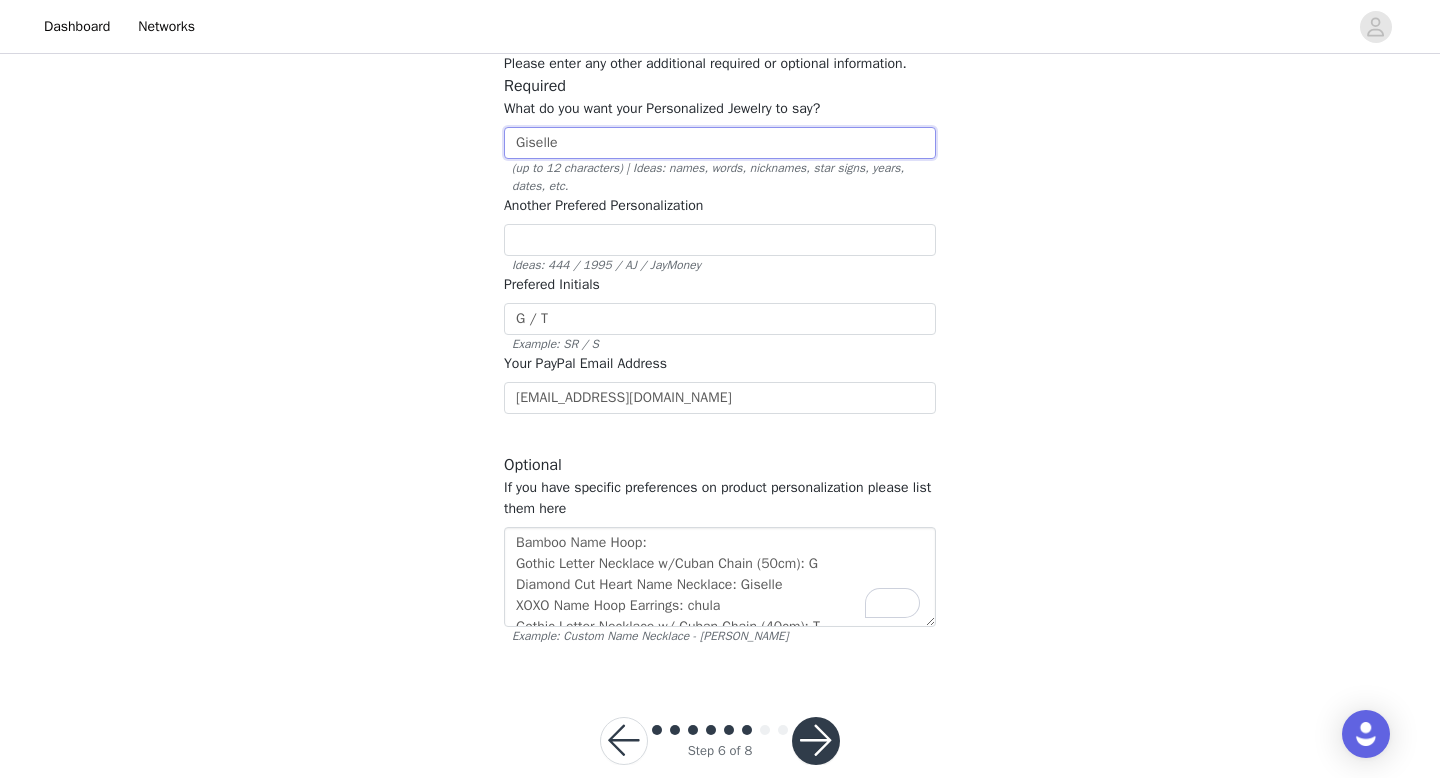click on "Giselle" at bounding box center (720, 143) 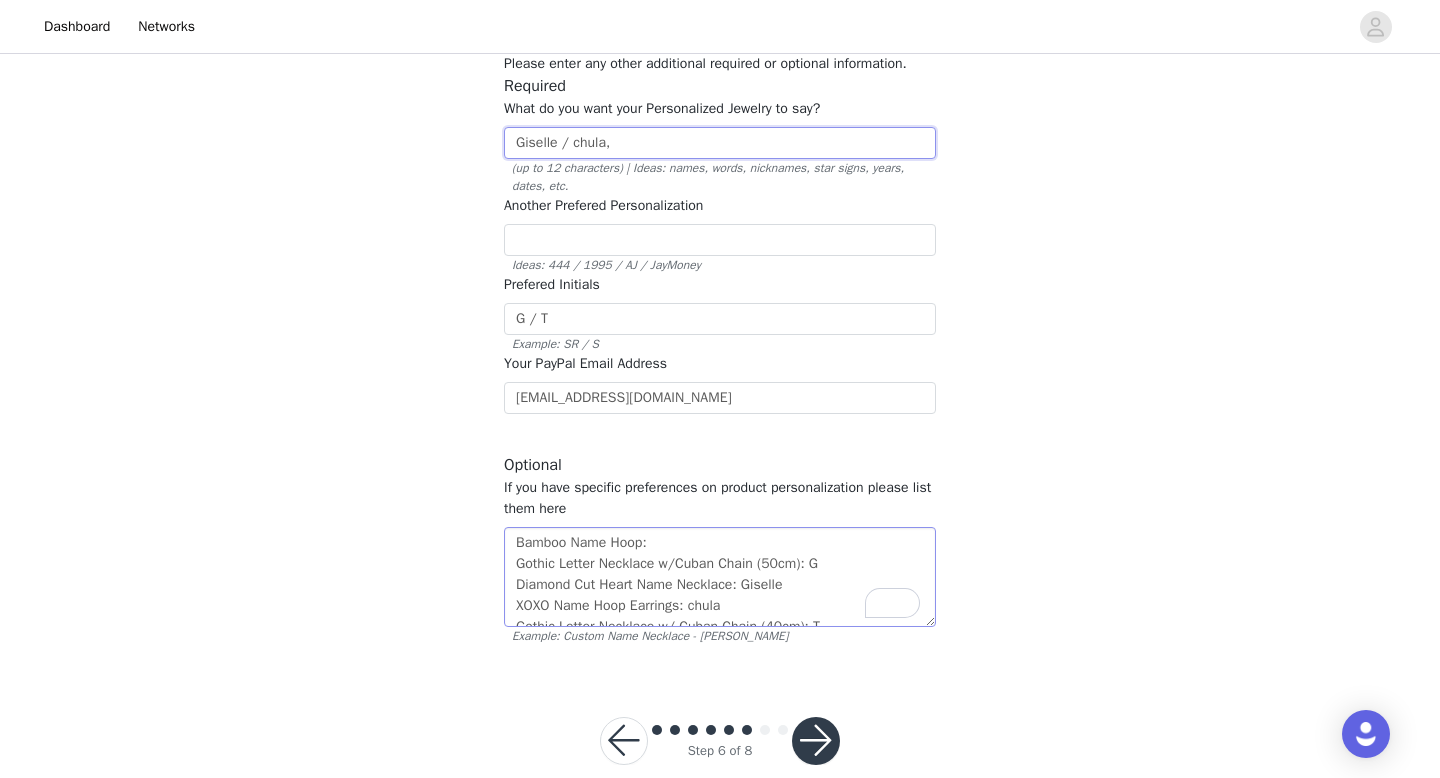 scroll, scrollTop: 15, scrollLeft: 0, axis: vertical 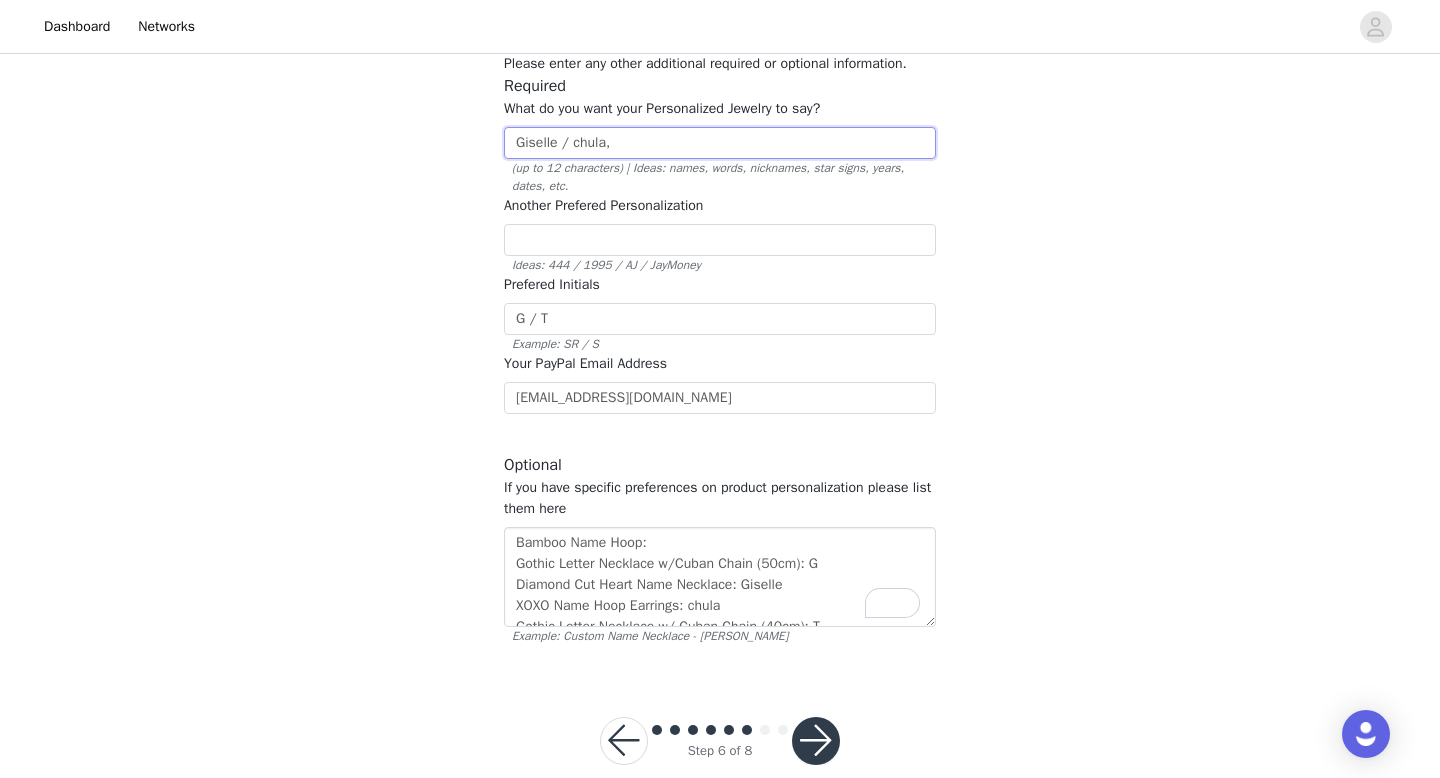 type on "Giselle / chula," 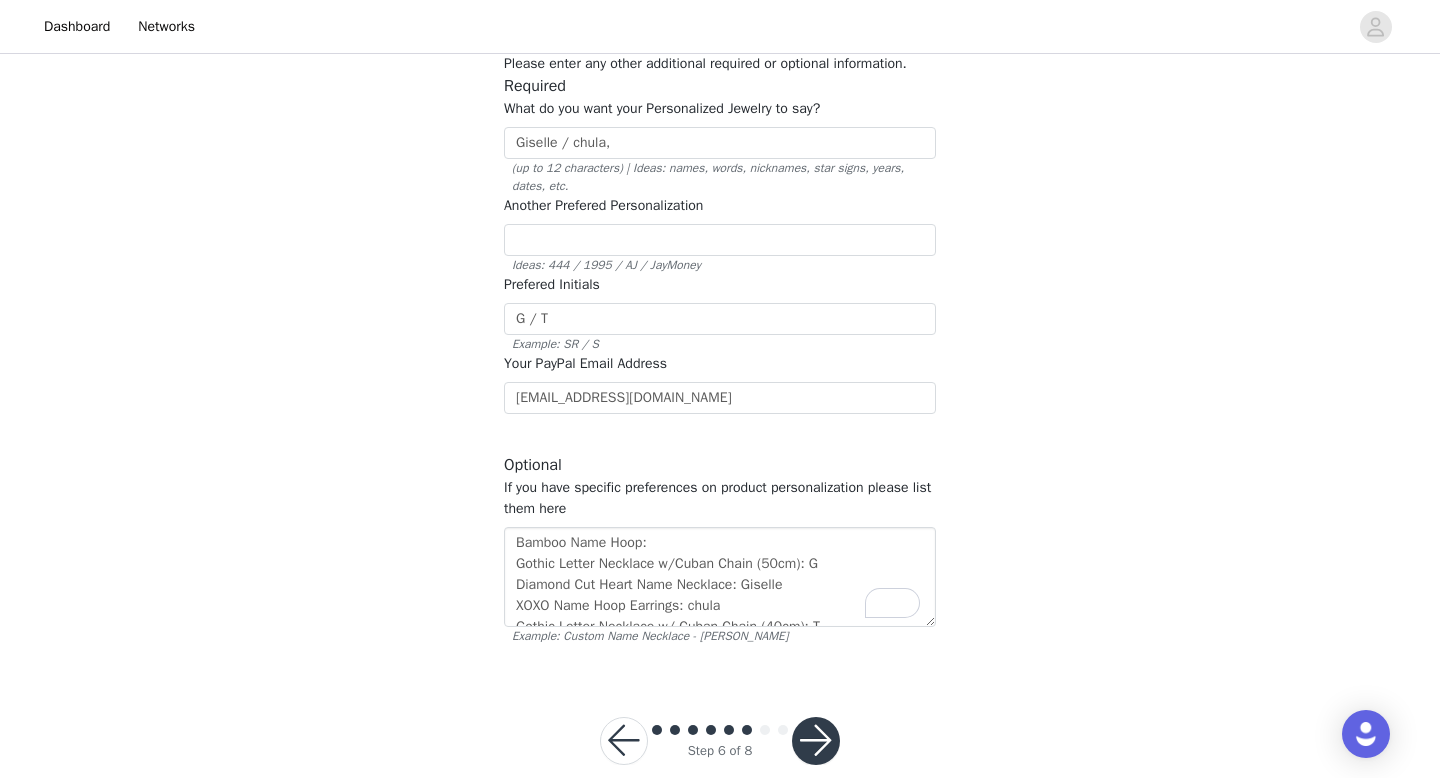 click on "STEP 6 OF 8
Additional Information
Prefered Personalization Text is a required field (and 2 more errors)       Please enter any other additional required or optional information.   Required   What do you want your Personalized Jewelry to say?     Giselle / chula,   (up to 12 characters) | Ideas: names, words, nicknames, star signs, years, dates, etc. Another Prefered Personalization       Ideas: 444 / 1995 / AJ / JayMoney Prefered Initials     G / T   Example: SR / S Your PayPal Email Address     [EMAIL_ADDRESS][DOMAIN_NAME]       Optional   If you have specific preferences on product personalization please list them here     Bamboo Name Hoop:
Gothic Letter Necklace w/Cuban Chain (50cm): G
Diamond Cut Heart Name Necklace: Giselle
XOXO Name Hoop Earrings: chula
Gothic Letter Necklace w/ Cuban Chain (40cm): T   Example: Custom Name Necklace - [PERSON_NAME]" at bounding box center [720, 251] 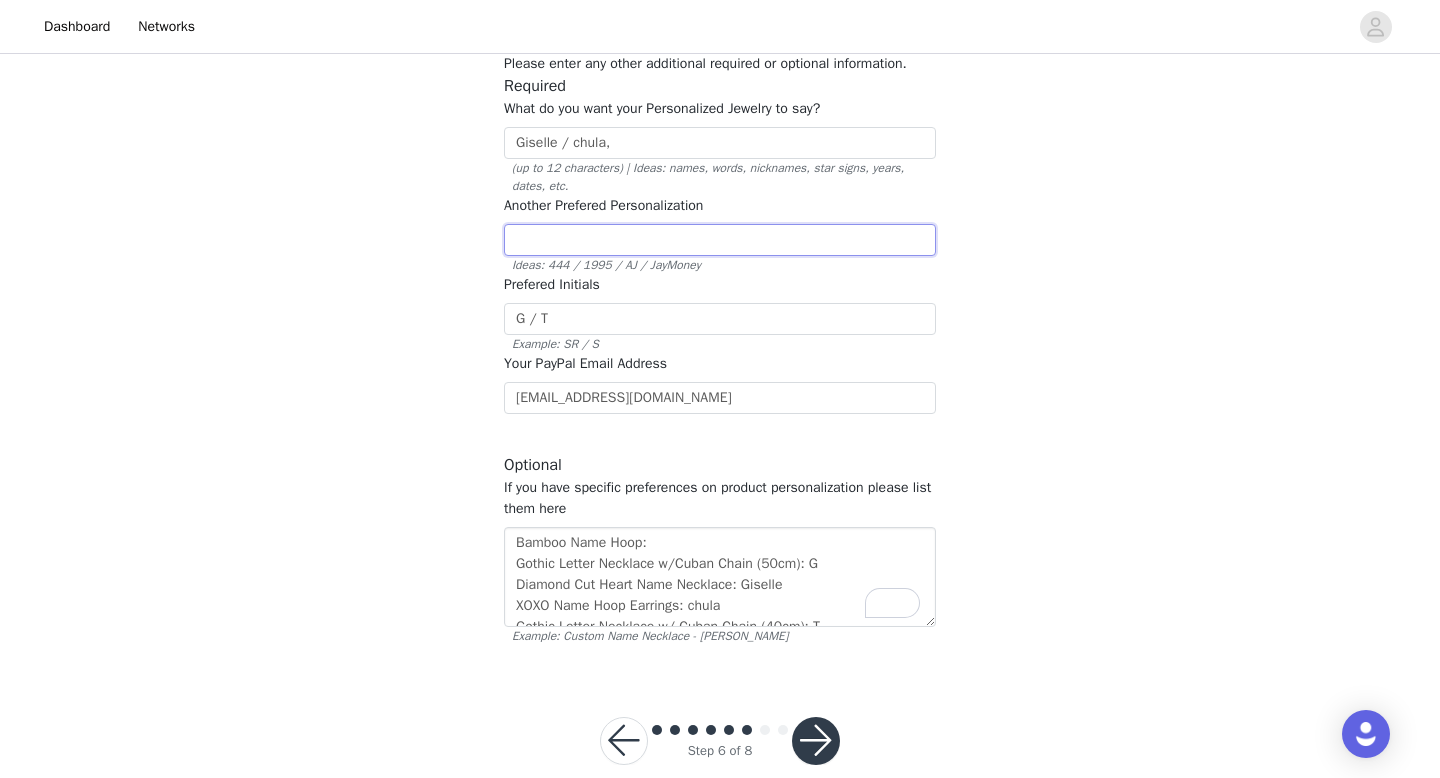click at bounding box center [720, 240] 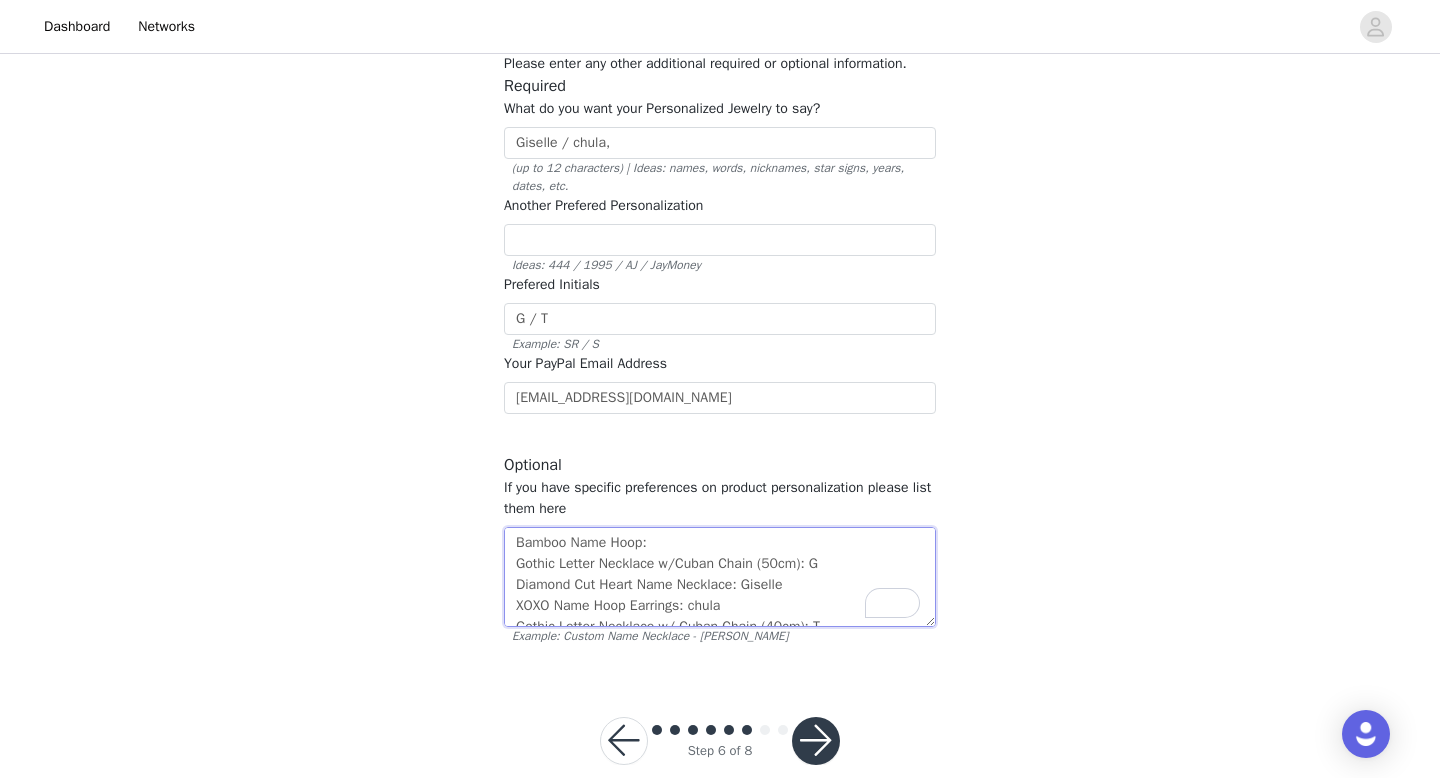 click on "Bamboo Name Hoop:
Gothic Letter Necklace w/Cuban Chain (50cm): G
Diamond Cut Heart Name Necklace: Giselle
XOXO Name Hoop Earrings: chula
Gothic Letter Necklace w/ Cuban Chain (40cm): T" at bounding box center (720, 577) 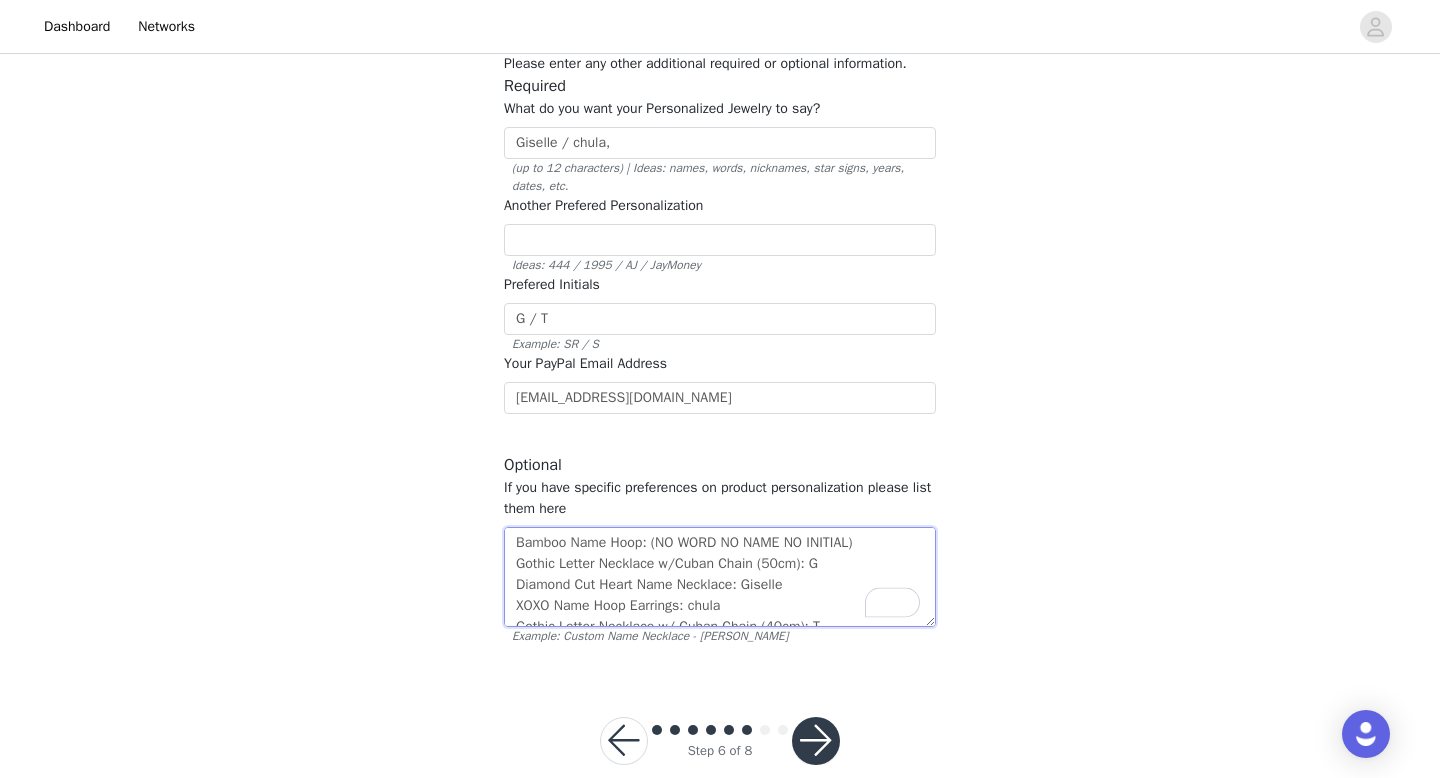 type on "Bamboo Name Hoop: (NO WORD NO NAME NO INITIAL)
Gothic Letter Necklace w/Cuban Chain (50cm): G
Diamond Cut Heart Name Necklace: Giselle
XOXO Name Hoop Earrings: chula
Gothic Letter Necklace w/ Cuban Chain (40cm): T" 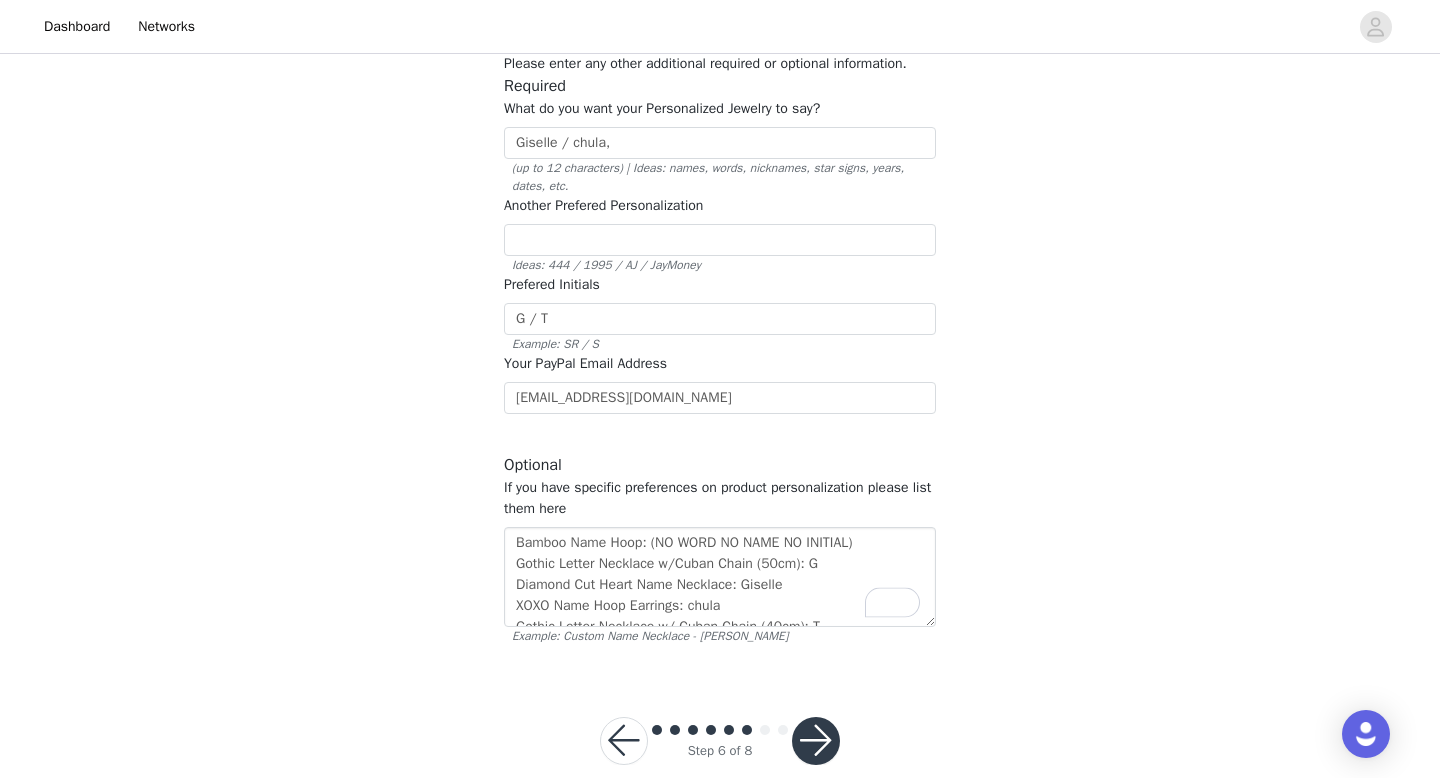 click at bounding box center [816, 741] 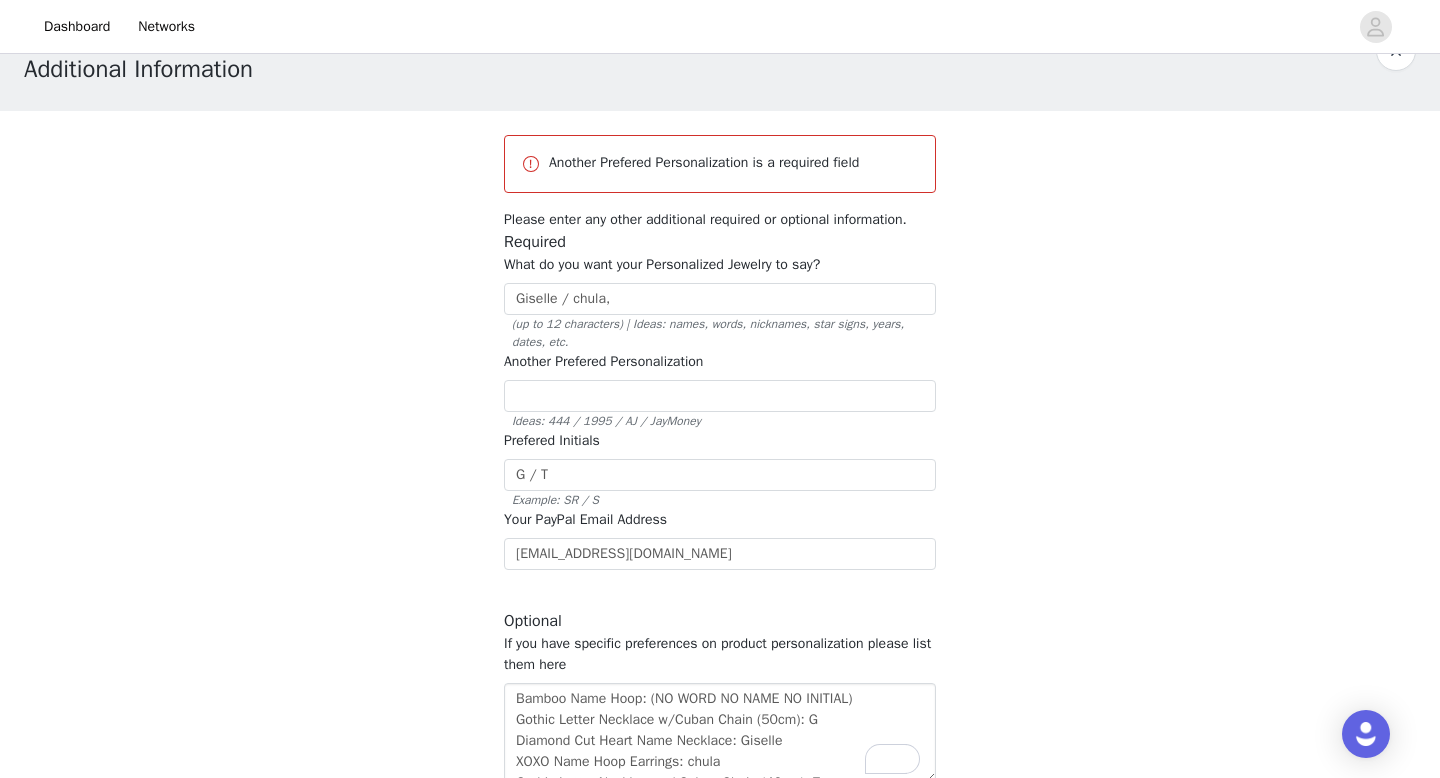 click on "STEP 6 OF 8
Additional Information
Another Prefered Personalization is a required field       Please enter any other additional required or optional information.   Required   What do you want your Personalized Jewelry to say?     Giselle / chula,   (up to 12 characters) | Ideas: names, words, nicknames, star signs, years, dates, etc. Another Prefered Personalization       Ideas: 444 / 1995 / AJ / JayMoney Prefered Initials     G / T   Example: SR / S Your PayPal Email Address     [EMAIL_ADDRESS][DOMAIN_NAME]       Optional   If you have specific preferences on product personalization please list them here     Bamboo Name Hoop: (NO WORD NO NAME NO INITIAL)
Gothic Letter Necklace w/Cuban Chain (50cm): G
Diamond Cut Heart Name Necklace: Giselle
XOXO Name Hoop Earrings: chula
Gothic Letter Necklace w/ Cuban Chain (40cm): T   Example: Custom Name Necklace - [PERSON_NAME]" at bounding box center (720, 416) 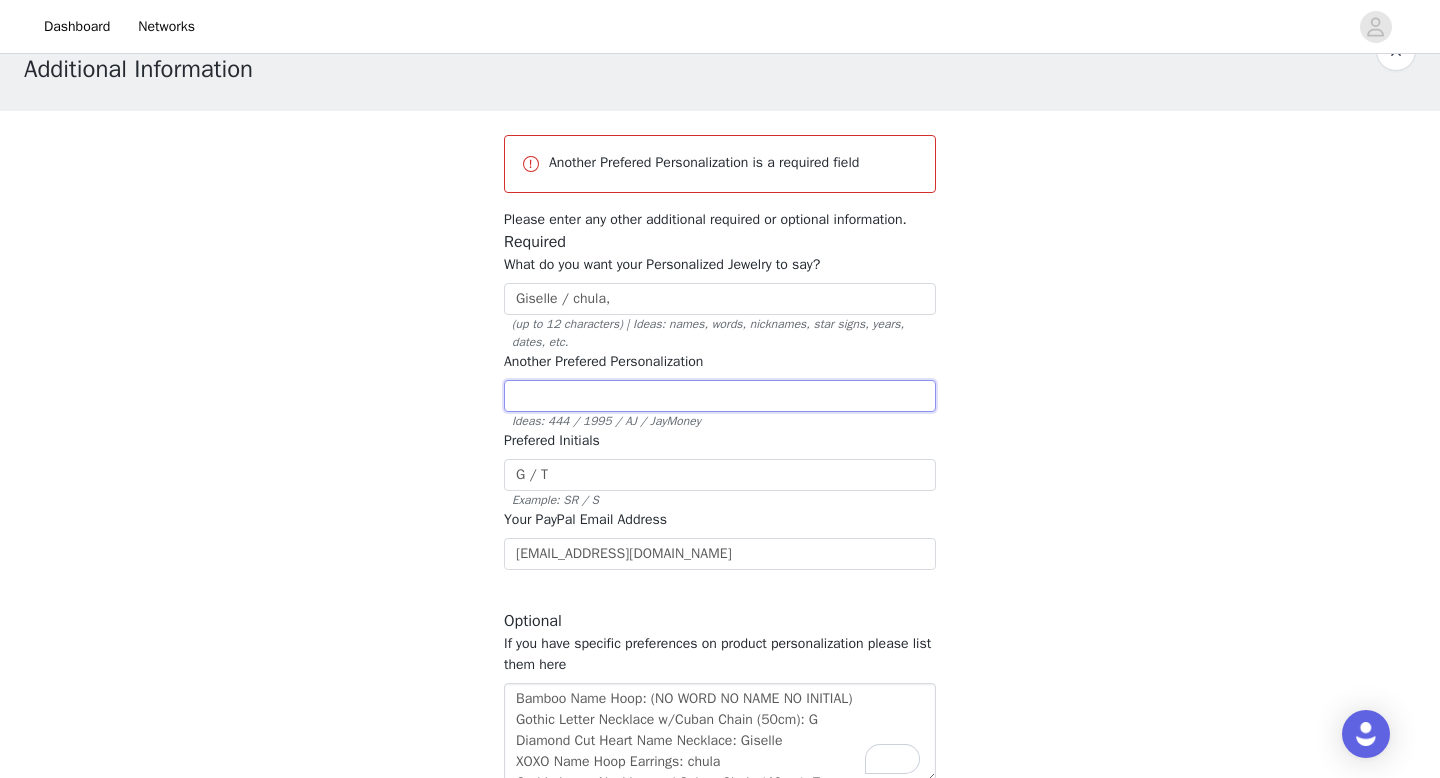 click at bounding box center (720, 396) 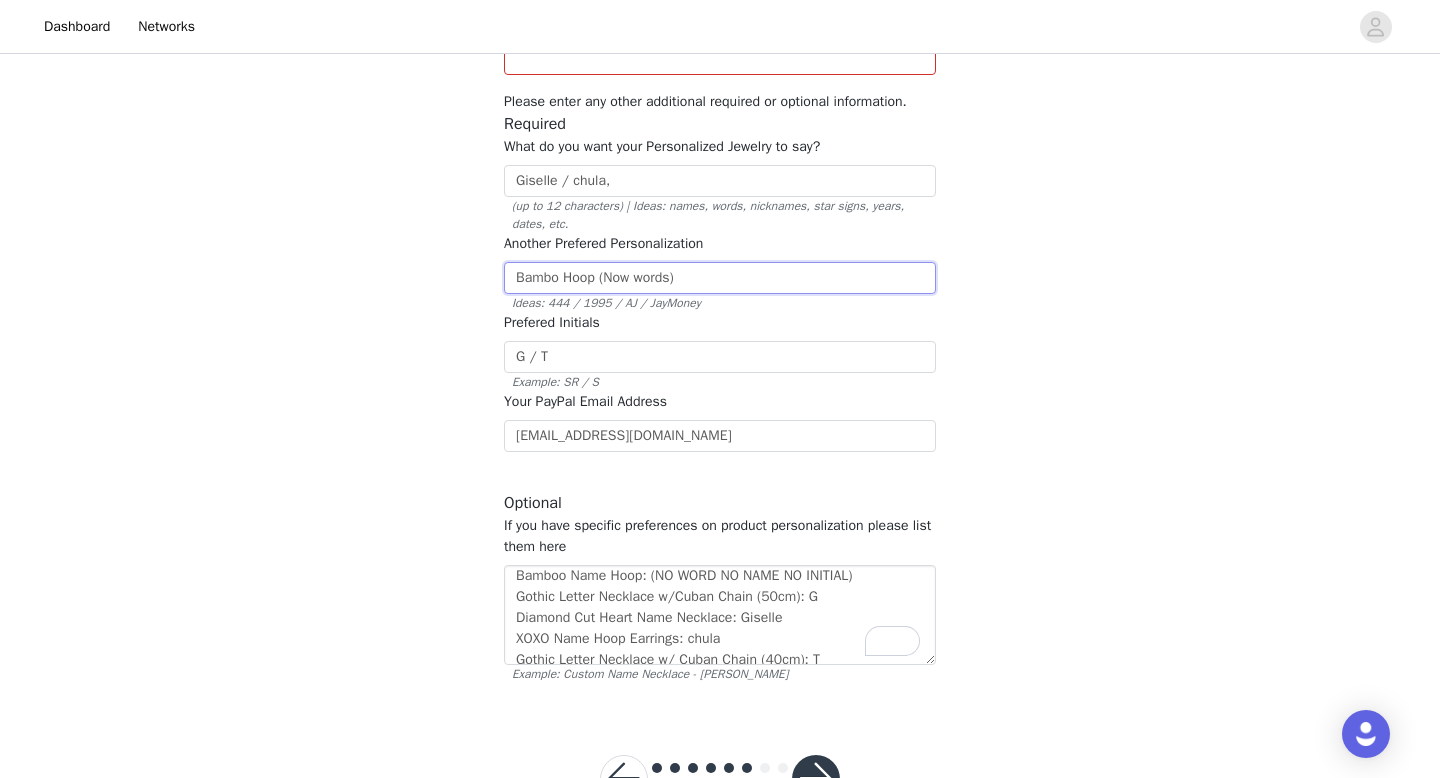 click on "Bambo Hoop (Now words)" at bounding box center (720, 278) 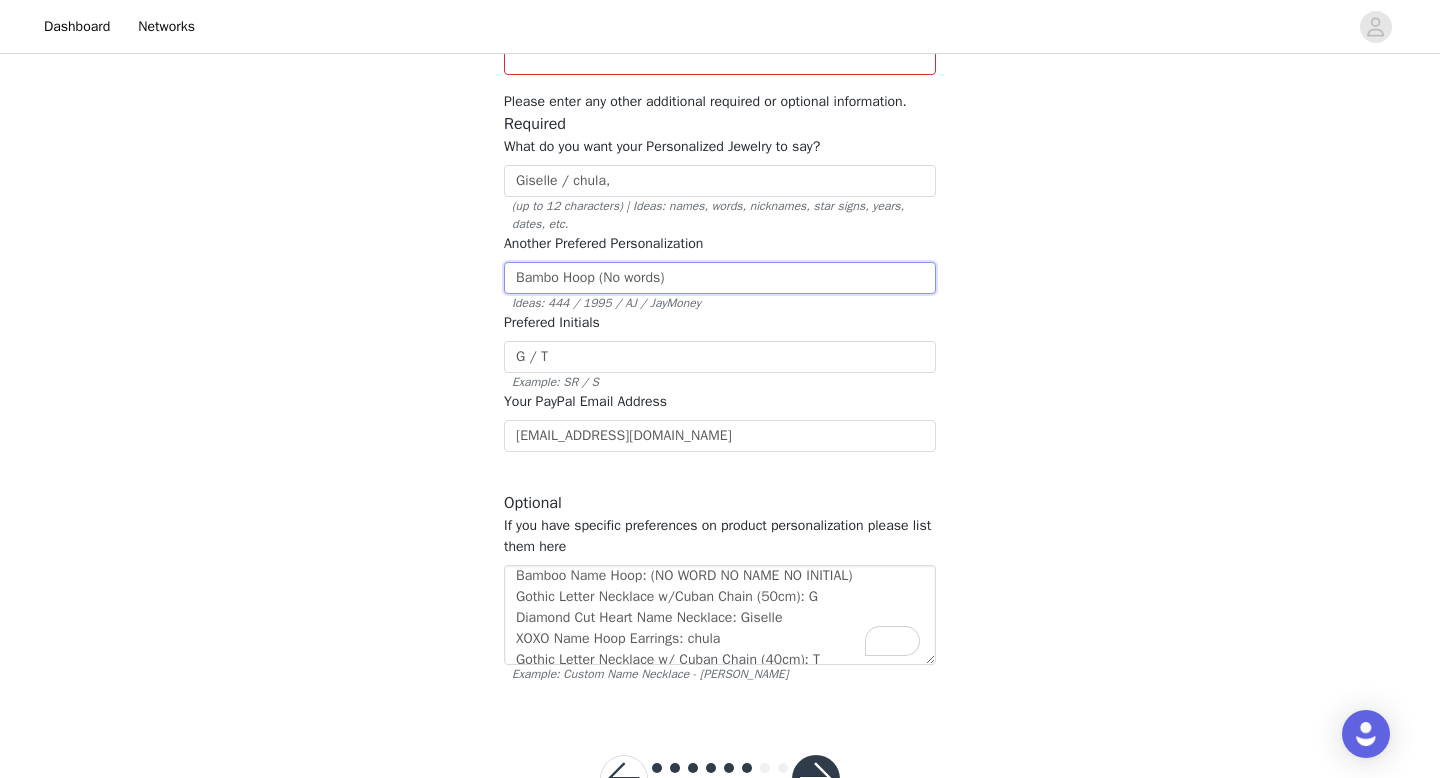 click on "Bambo Hoop (No words)" at bounding box center [720, 278] 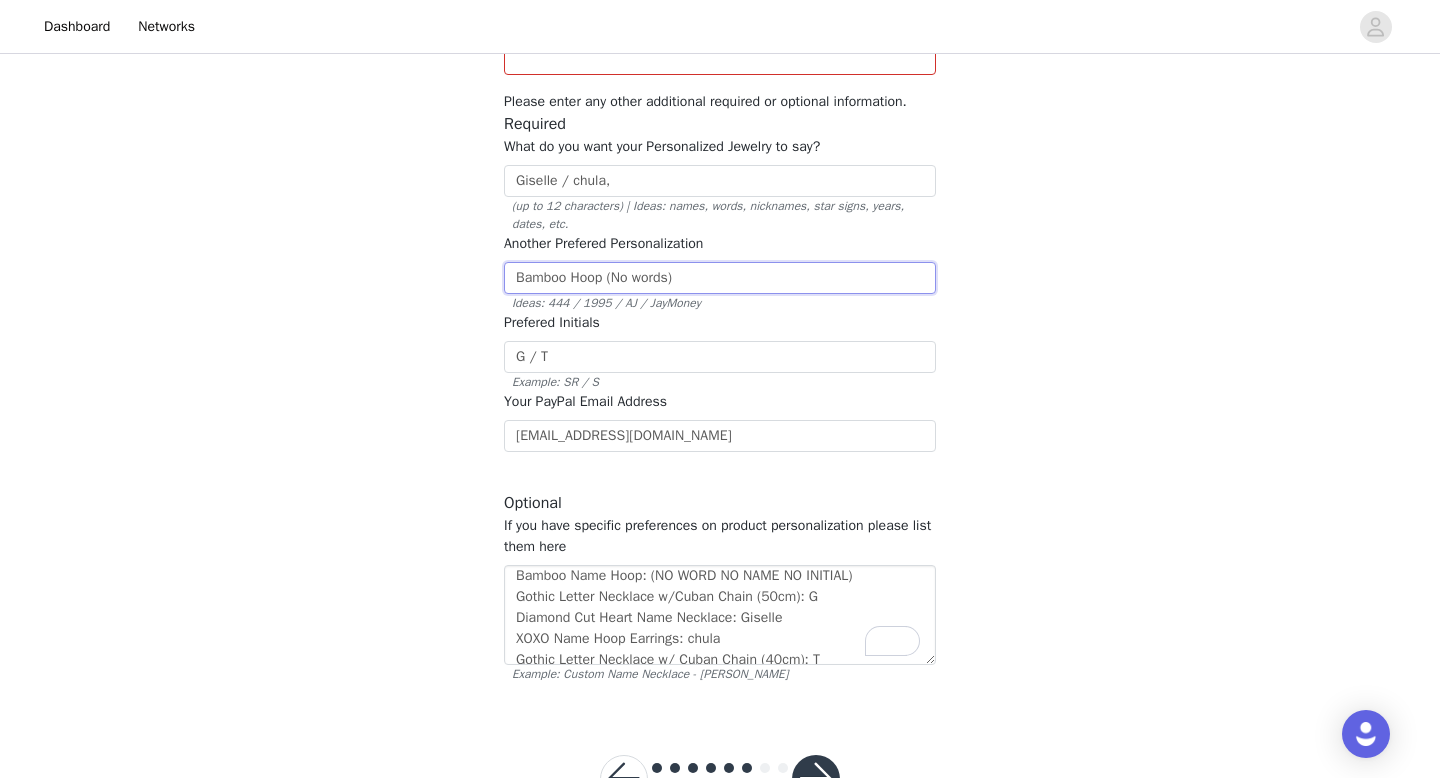 type on "Bamboo Hoop (No words)" 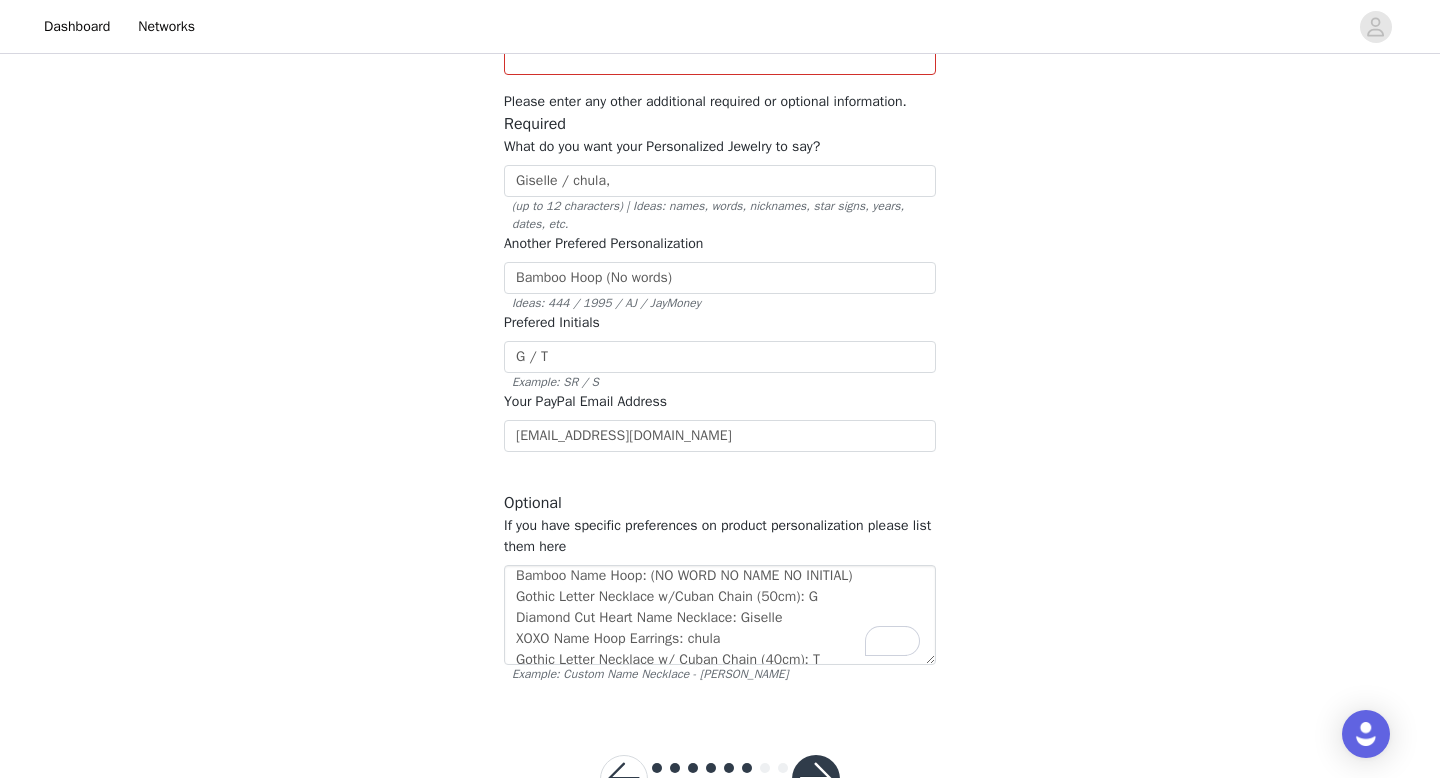 click on "STEP 6 OF 8
Additional Information
Another Prefered Personalization is a required field       Please enter any other additional required or optional information.   Required   What do you want your Personalized Jewelry to say?     Giselle / chula,   (up to 12 characters) | Ideas: names, words, nicknames, star signs, years, dates, etc. Another Prefered Personalization     Bamboo Hoop (No words)   Ideas: 444 / 1995 / AJ / JayMoney Prefered Initials     G / T   Example: SR / S Your PayPal Email Address     [EMAIL_ADDRESS][DOMAIN_NAME]       Optional   If you have specific preferences on product personalization please list them here     Bamboo Name Hoop: (NO WORD NO NAME NO INITIAL)
Gothic Letter Necklace w/Cuban Chain (50cm): G
Diamond Cut Heart Name Necklace: Giselle
XOXO Name Hoop Earrings: chula
Gothic Letter Necklace w/ Cuban Chain (40cm): T   Example: Custom Name Necklace - [PERSON_NAME]" at bounding box center [720, 298] 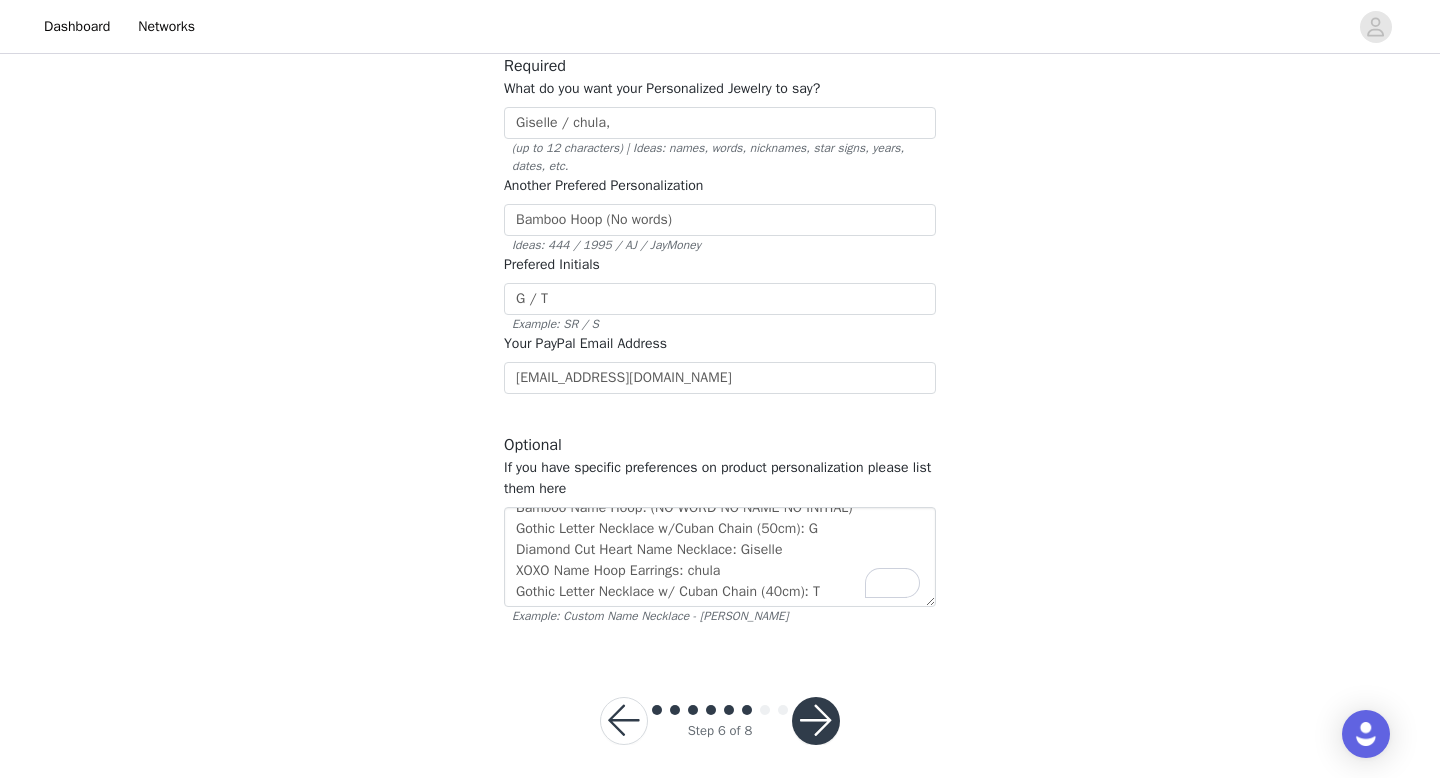 click at bounding box center [816, 721] 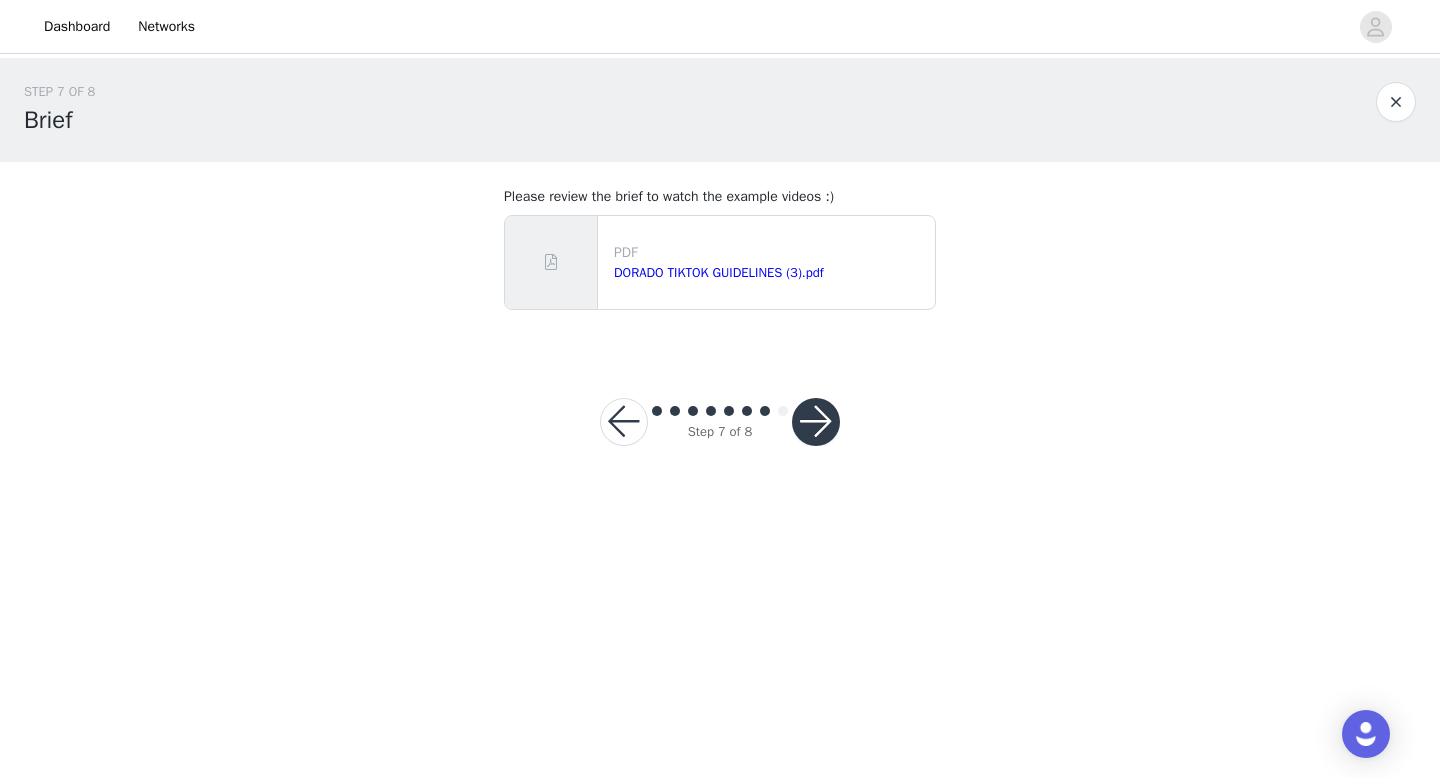 click at bounding box center [816, 422] 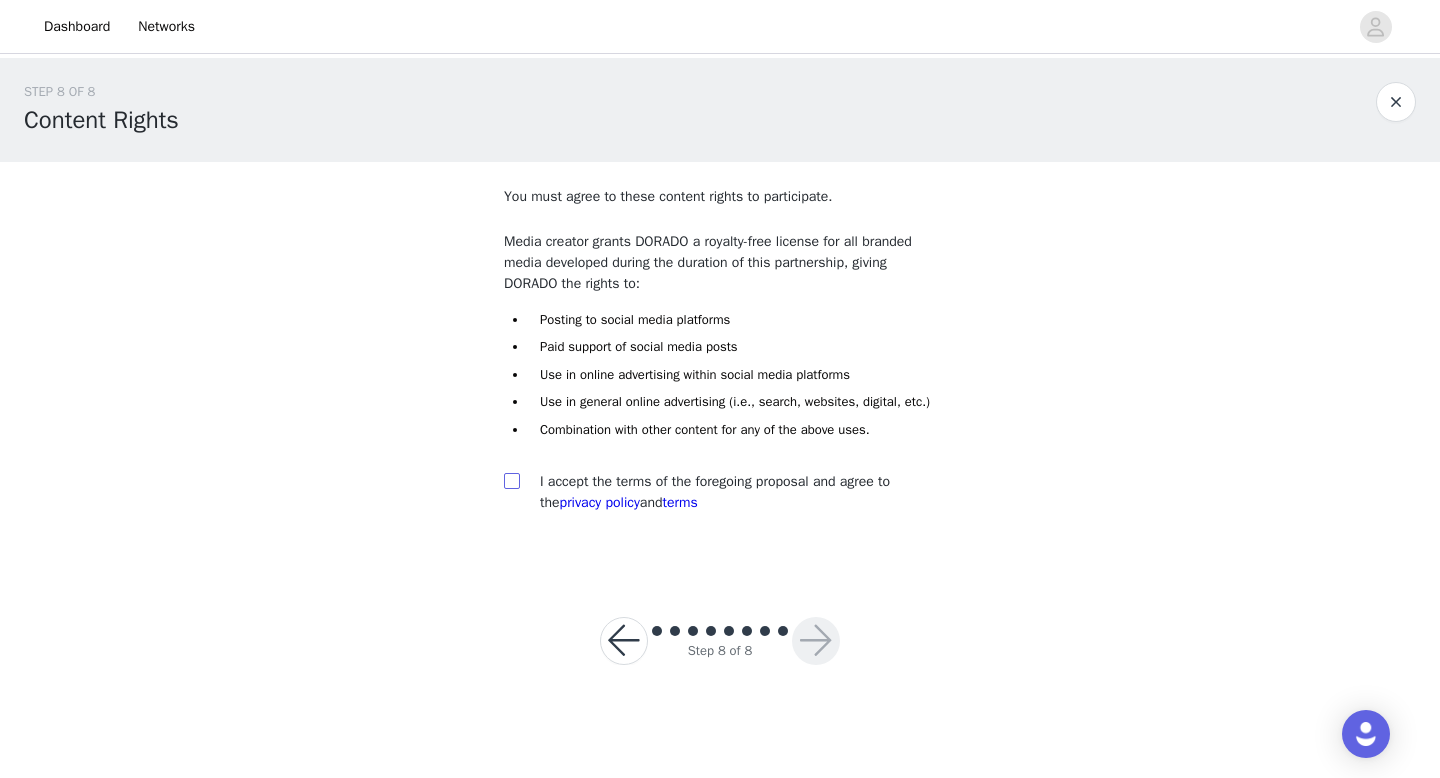click at bounding box center [511, 480] 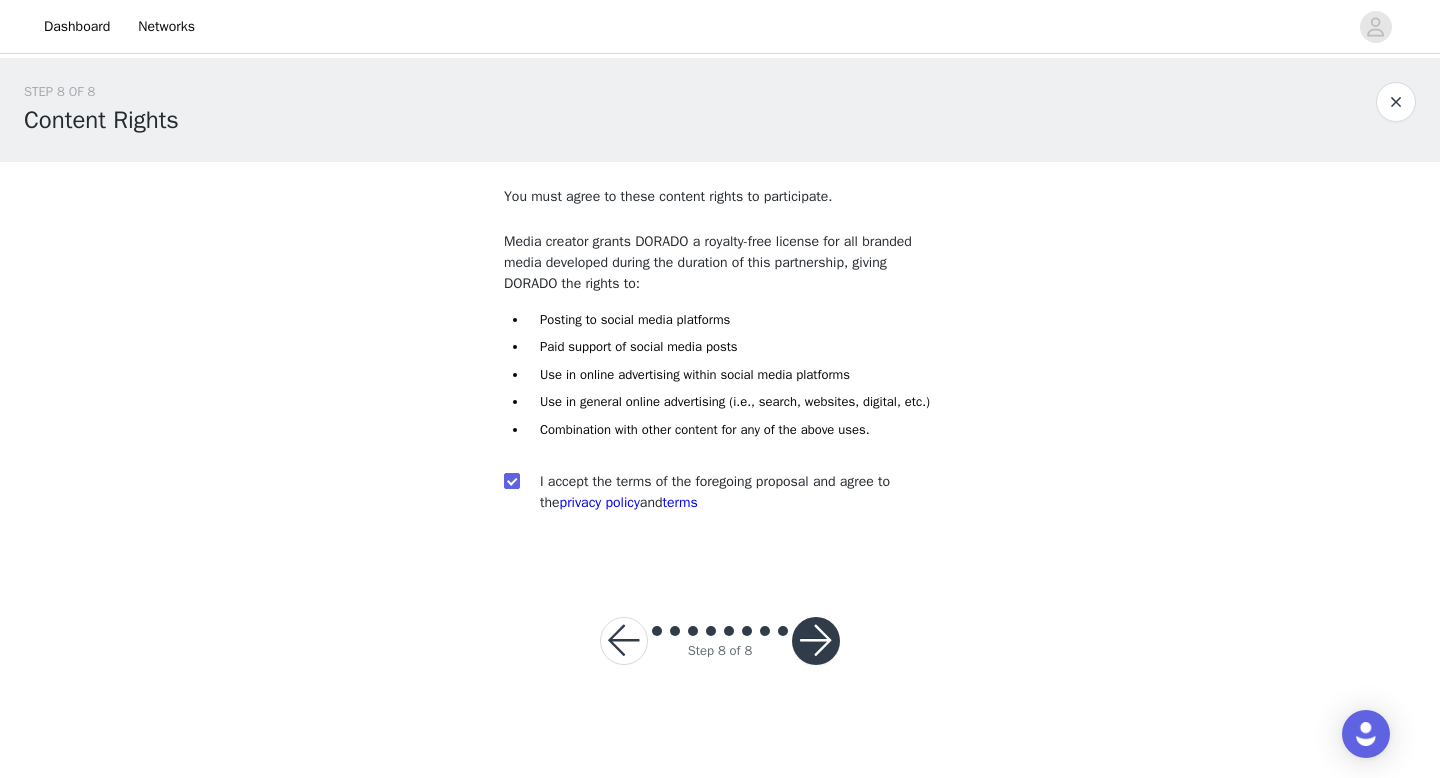 click at bounding box center (816, 641) 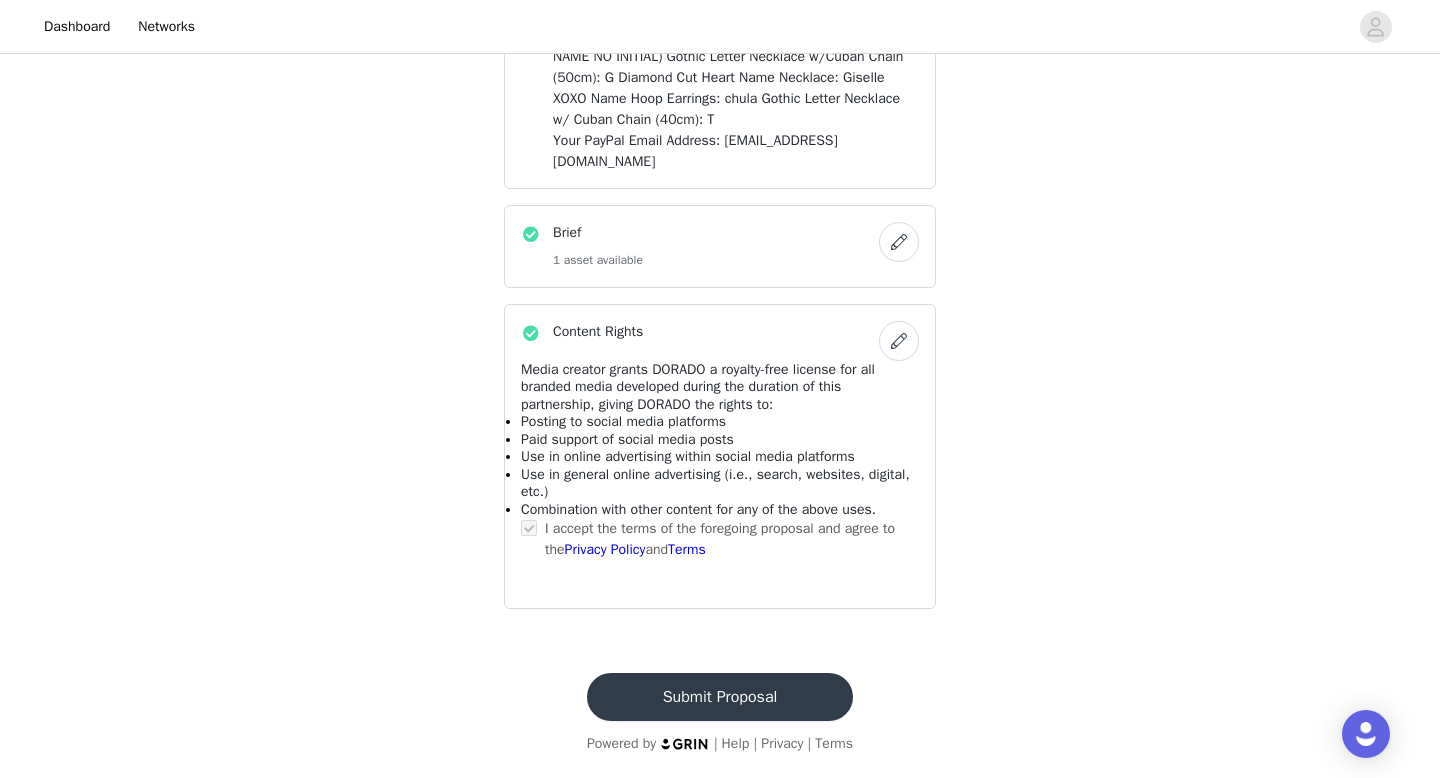 click on "Submit Proposal" at bounding box center (720, 697) 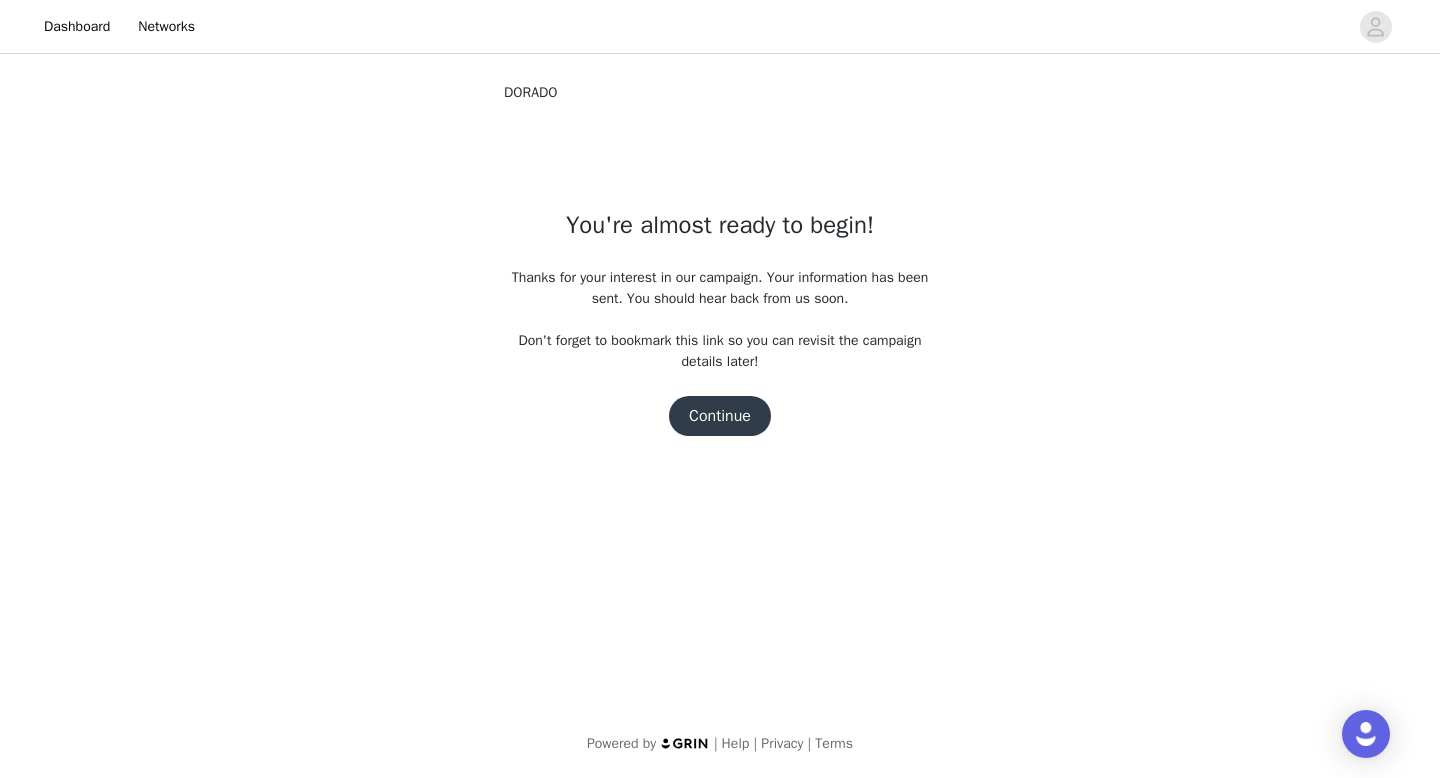 click on "Continue" at bounding box center [720, 416] 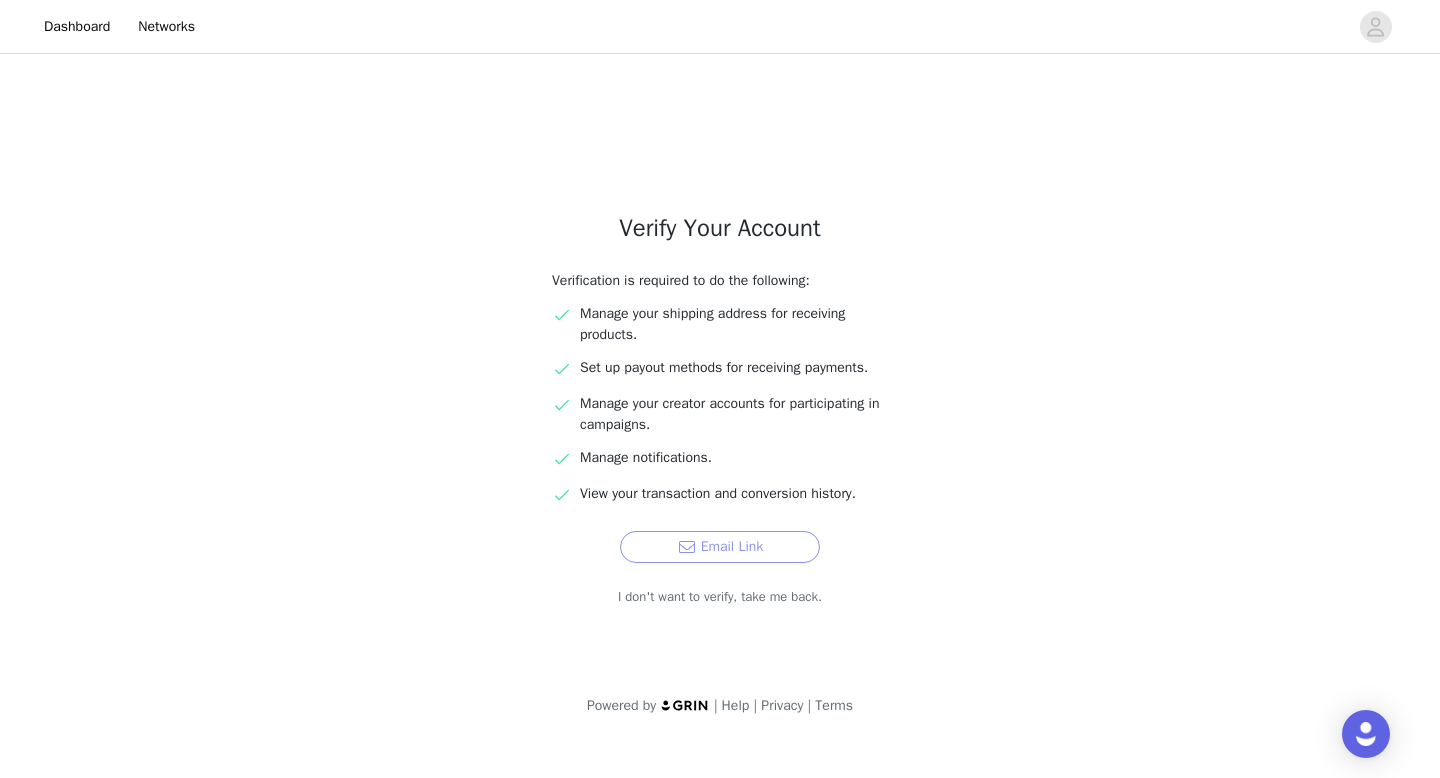 click on "Email Link" at bounding box center [720, 547] 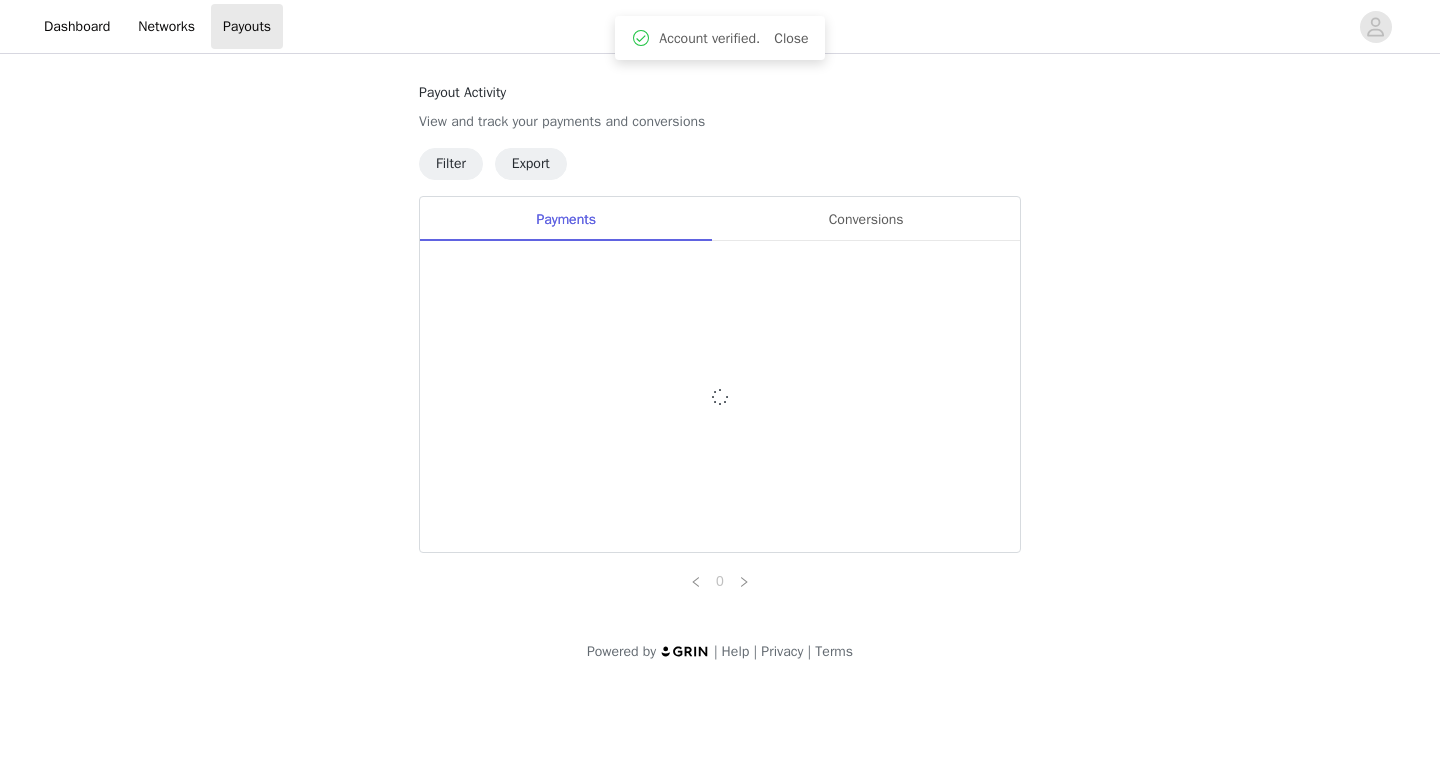 scroll, scrollTop: 0, scrollLeft: 0, axis: both 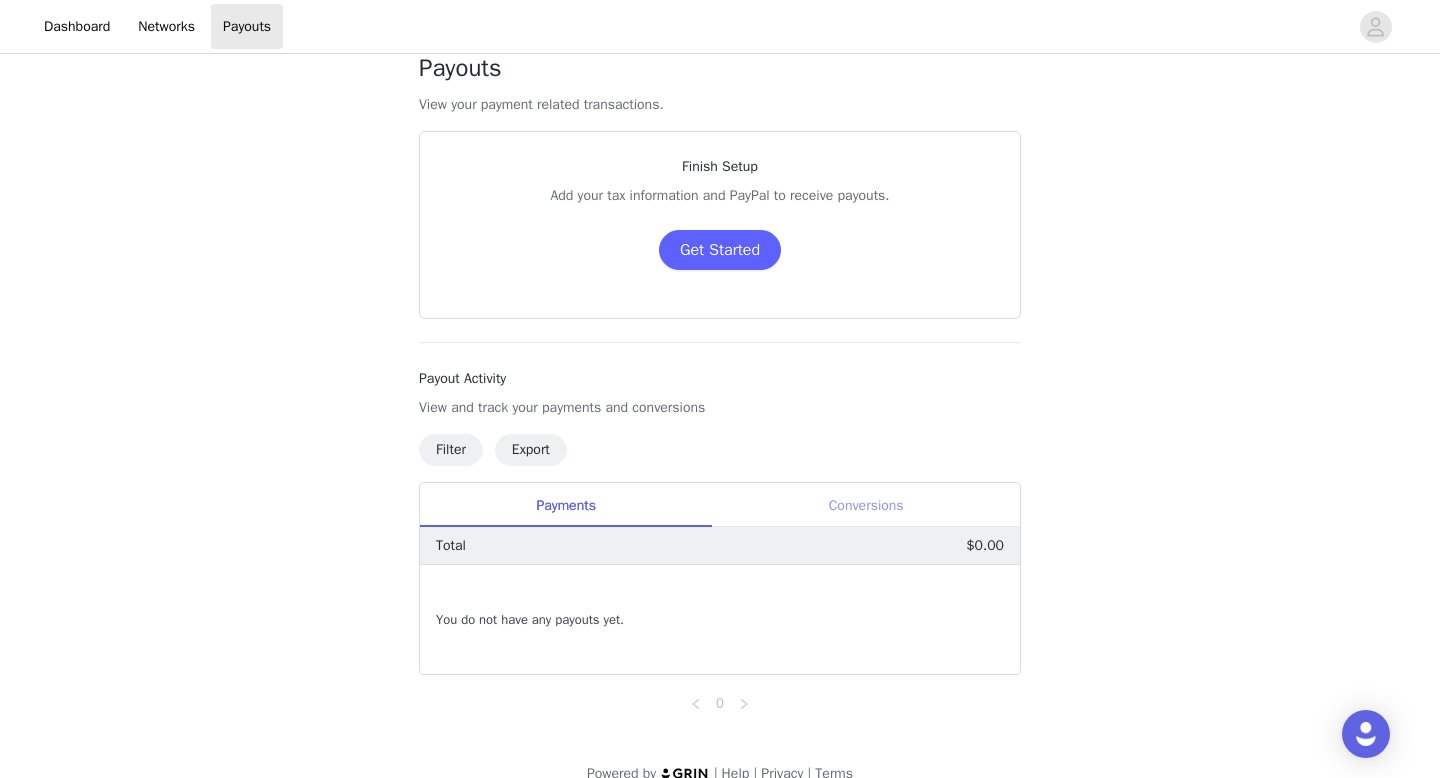 click on "Conversions" at bounding box center (866, 505) 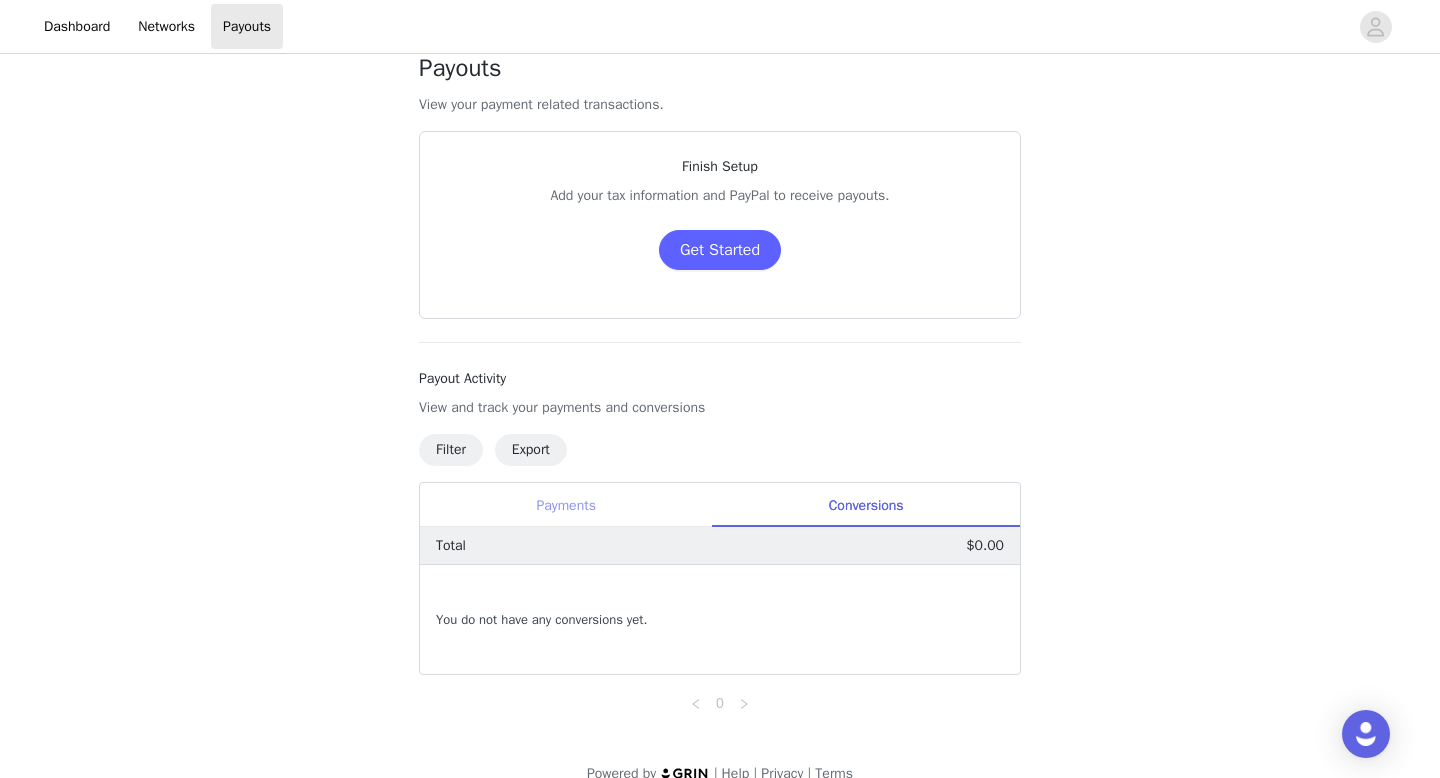 click on "Payments" at bounding box center [566, 505] 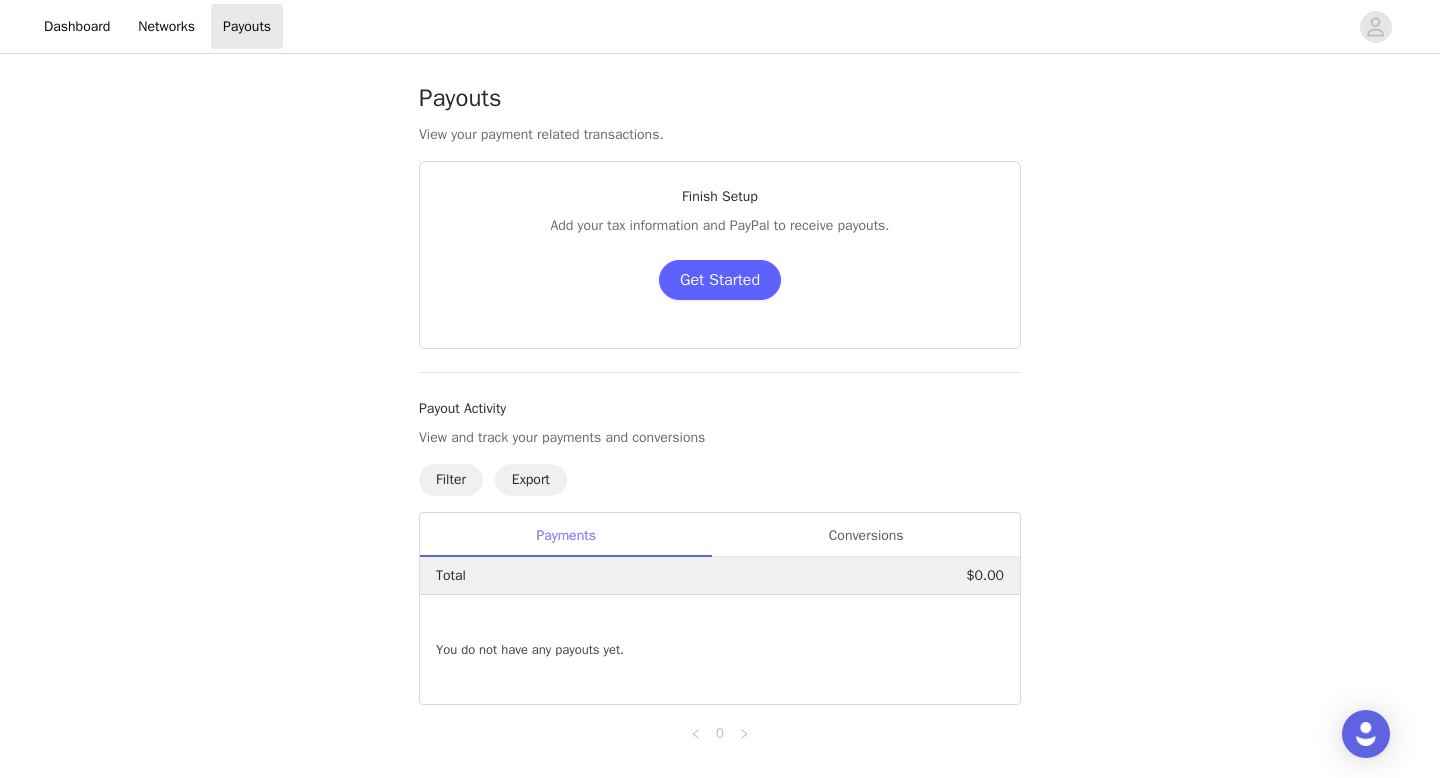 scroll, scrollTop: 0, scrollLeft: 0, axis: both 